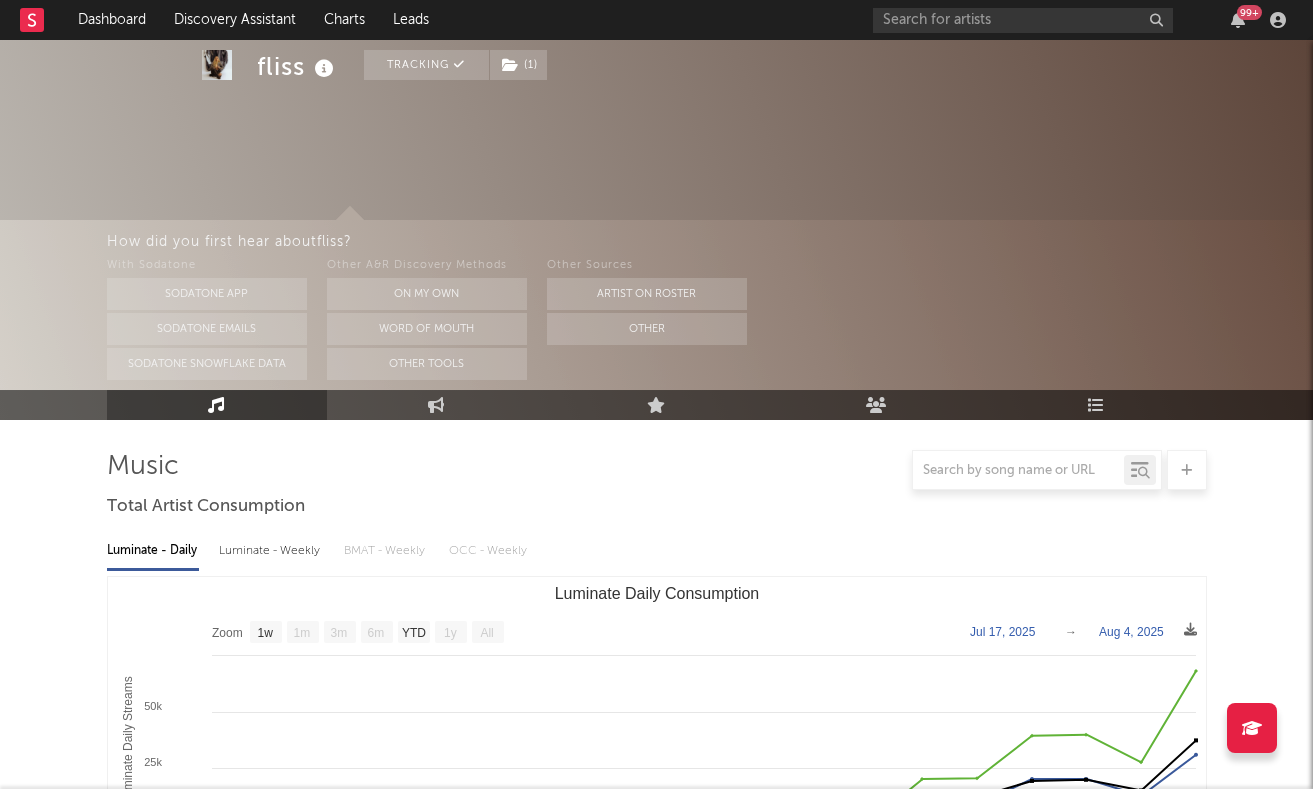 select on "1w" 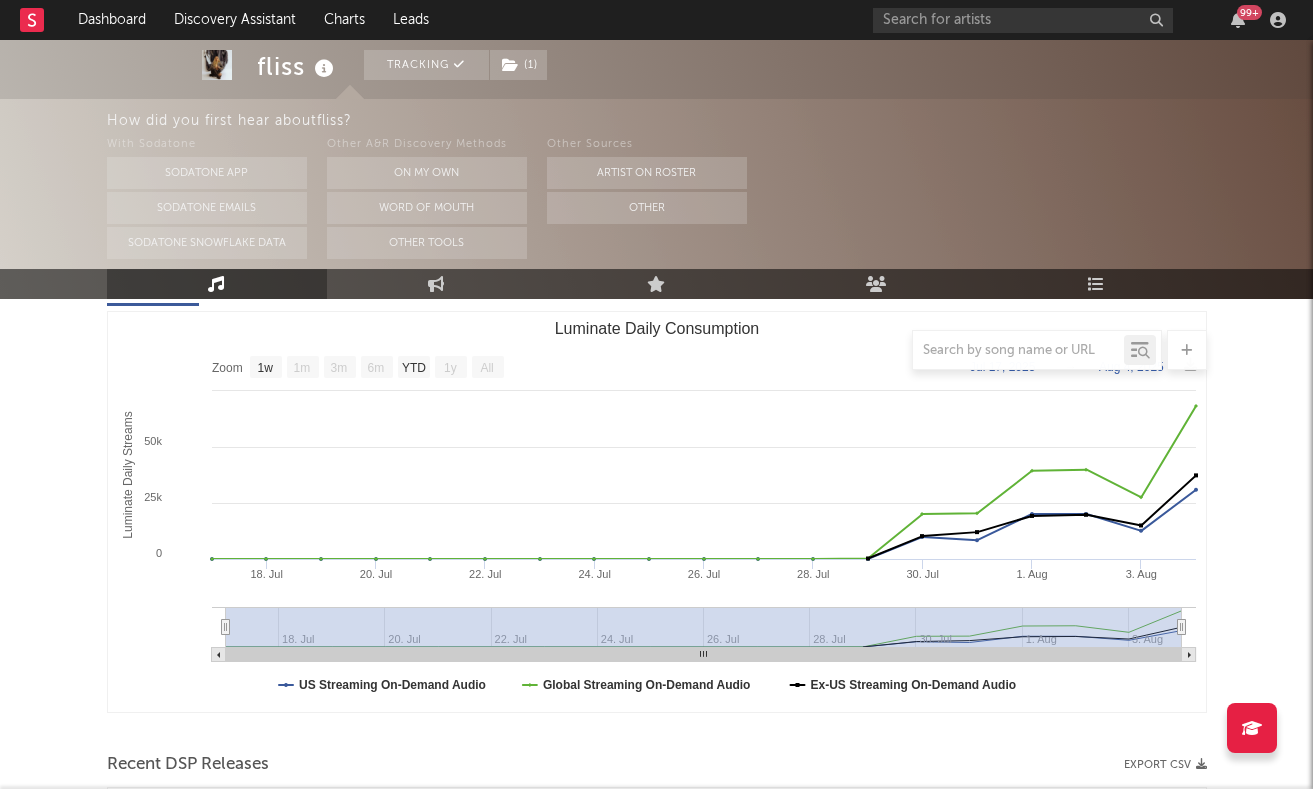 click on "Dashboard" at bounding box center (112, 20) 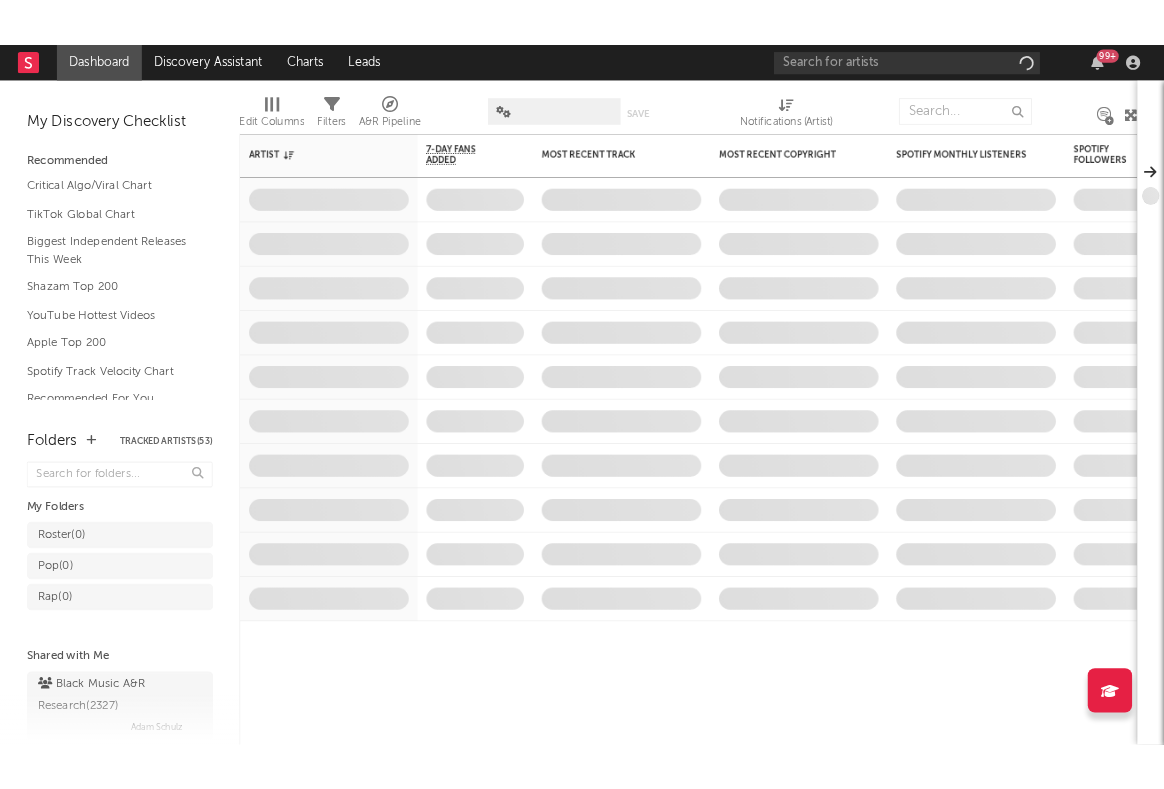 scroll, scrollTop: 0, scrollLeft: 0, axis: both 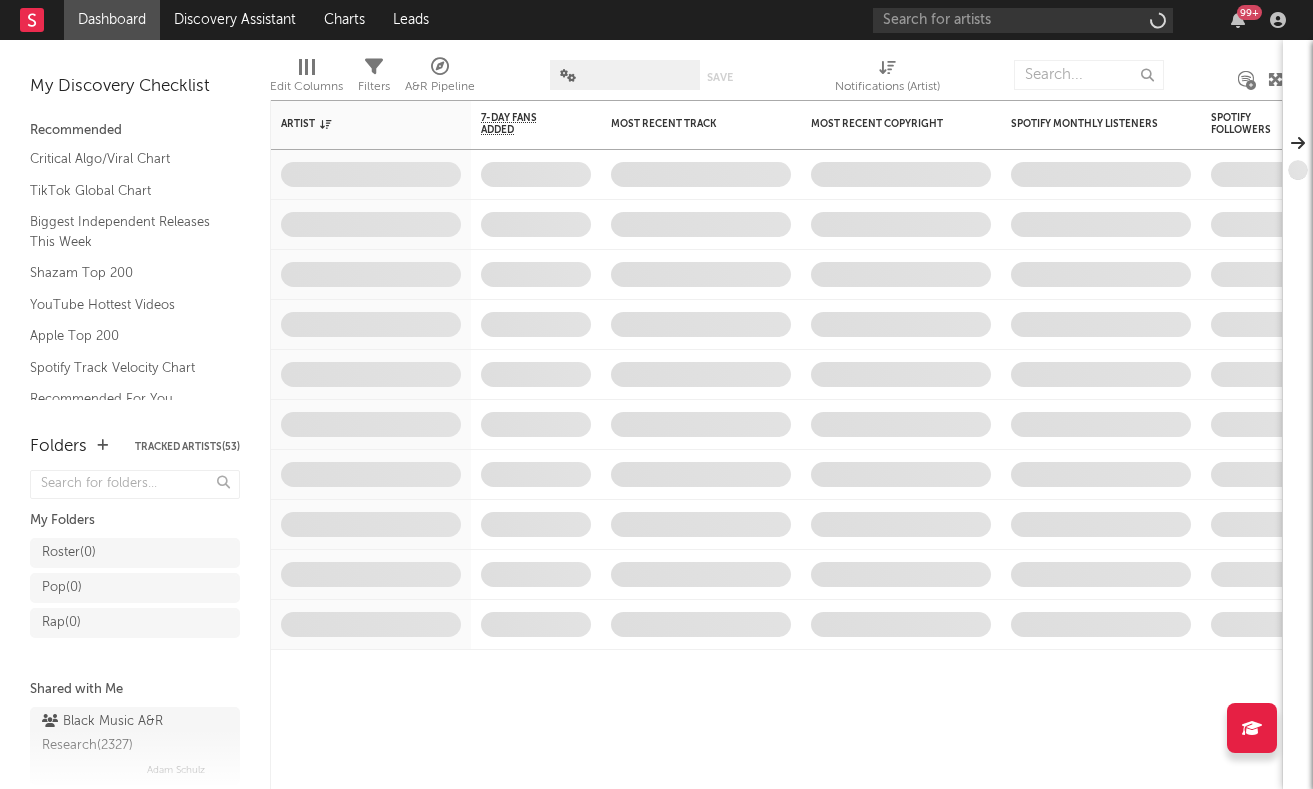click on "Discovery Assistant" at bounding box center (235, 20) 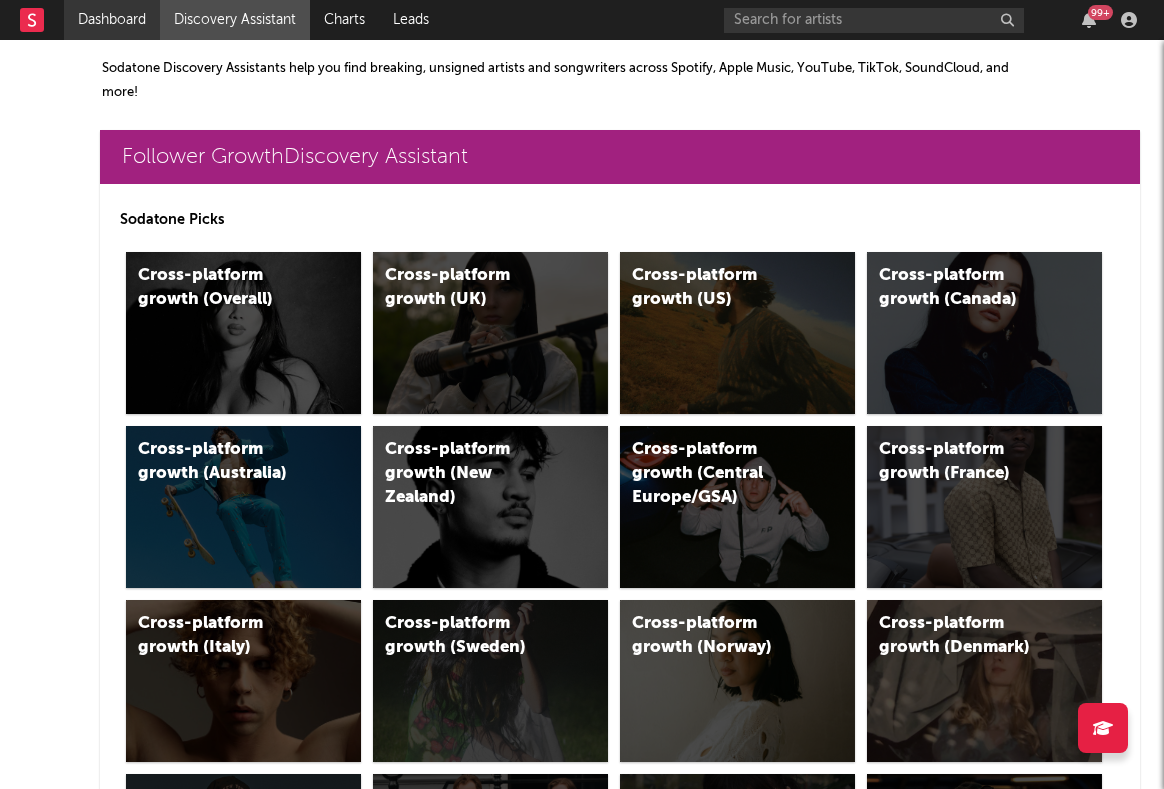 click on "Dashboard" at bounding box center [112, 20] 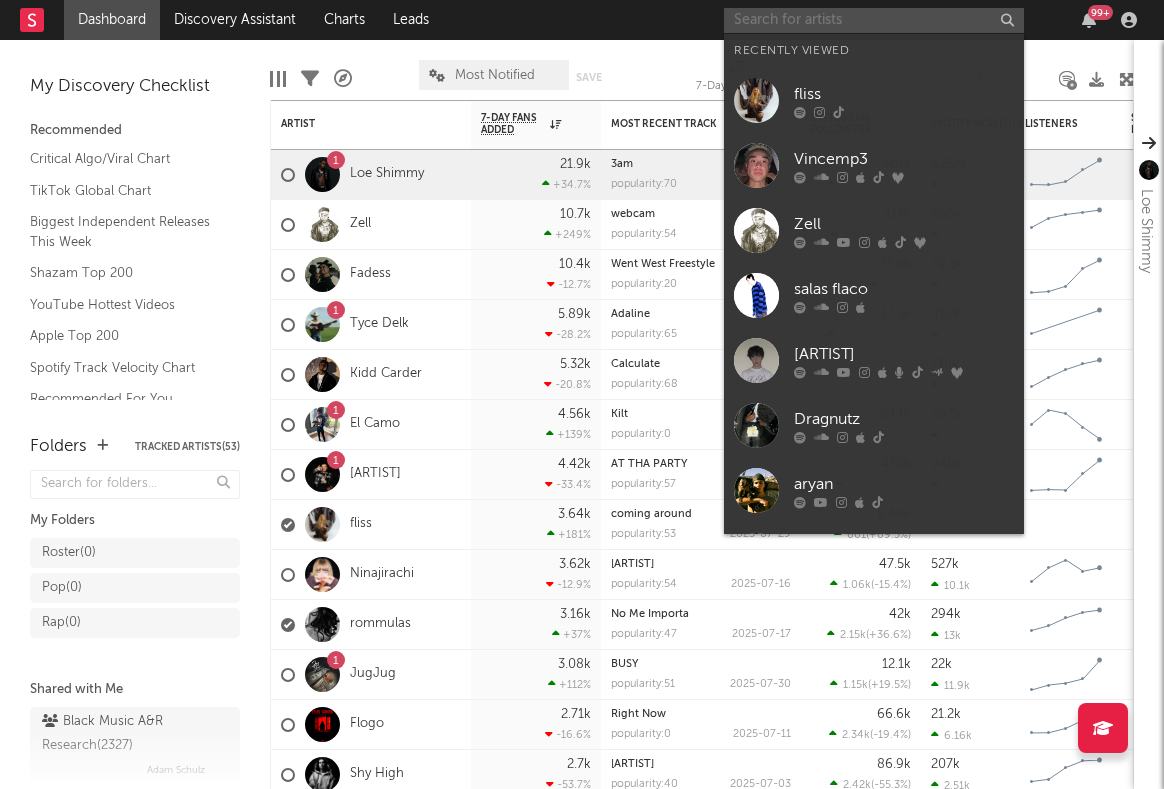 click at bounding box center [874, 20] 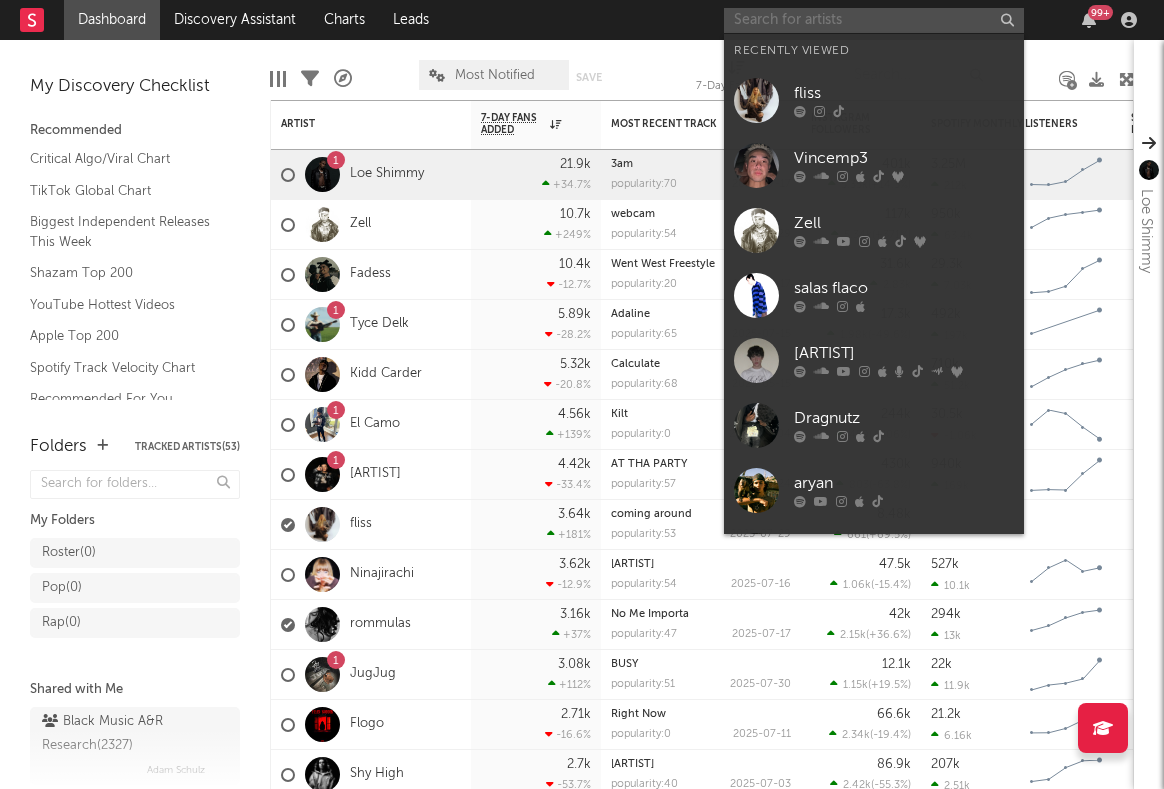 type on "r" 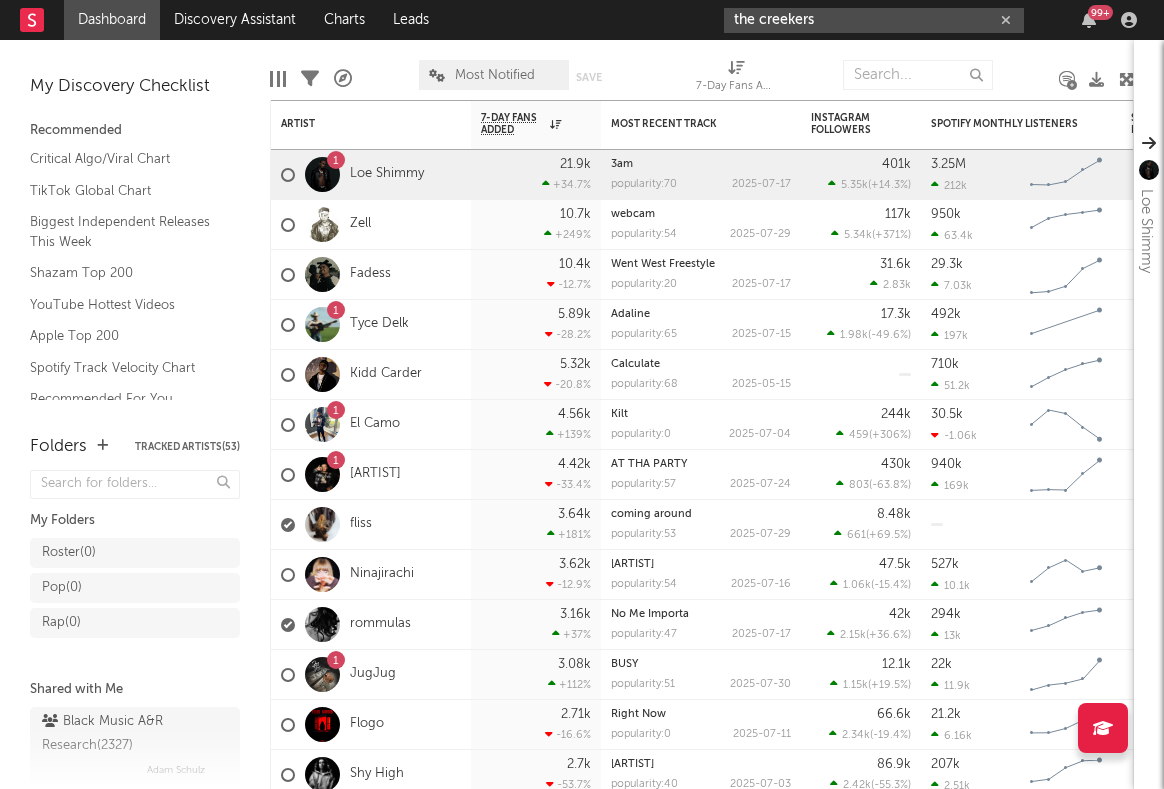 click on "the creekers" at bounding box center (874, 20) 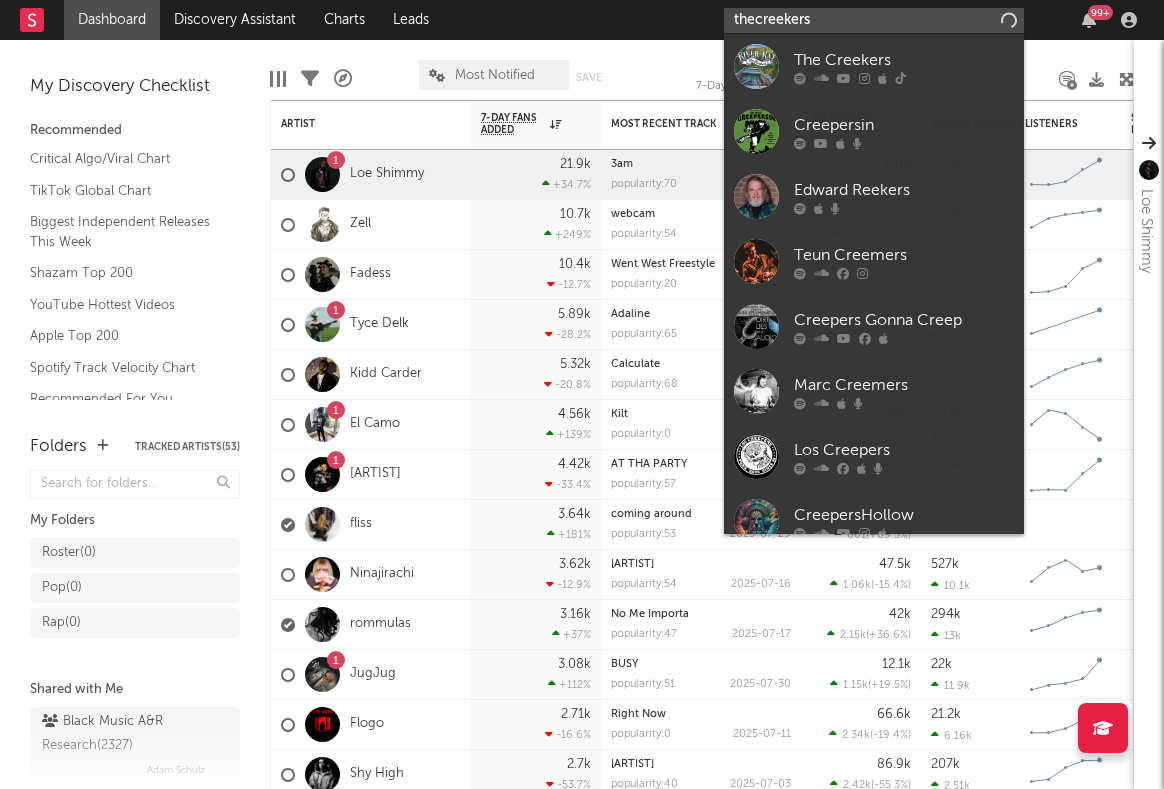 type on "the creekers" 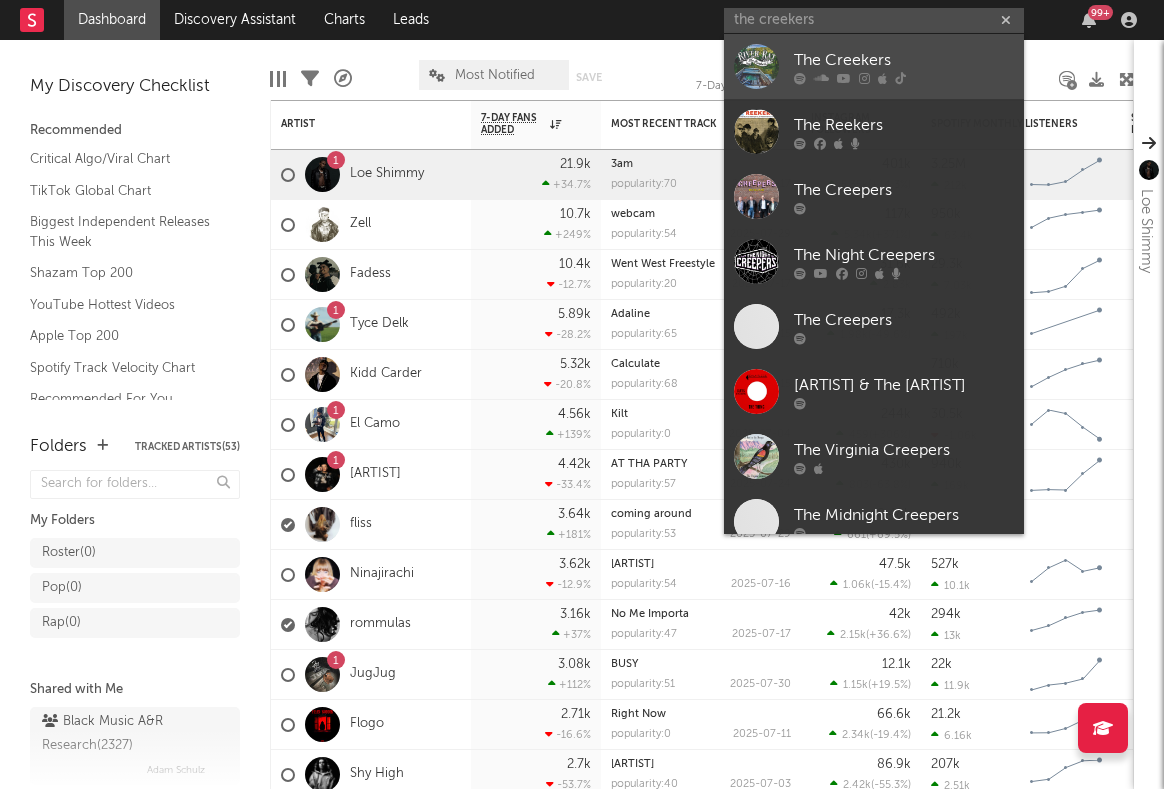 click on "The Creekers" at bounding box center (904, 60) 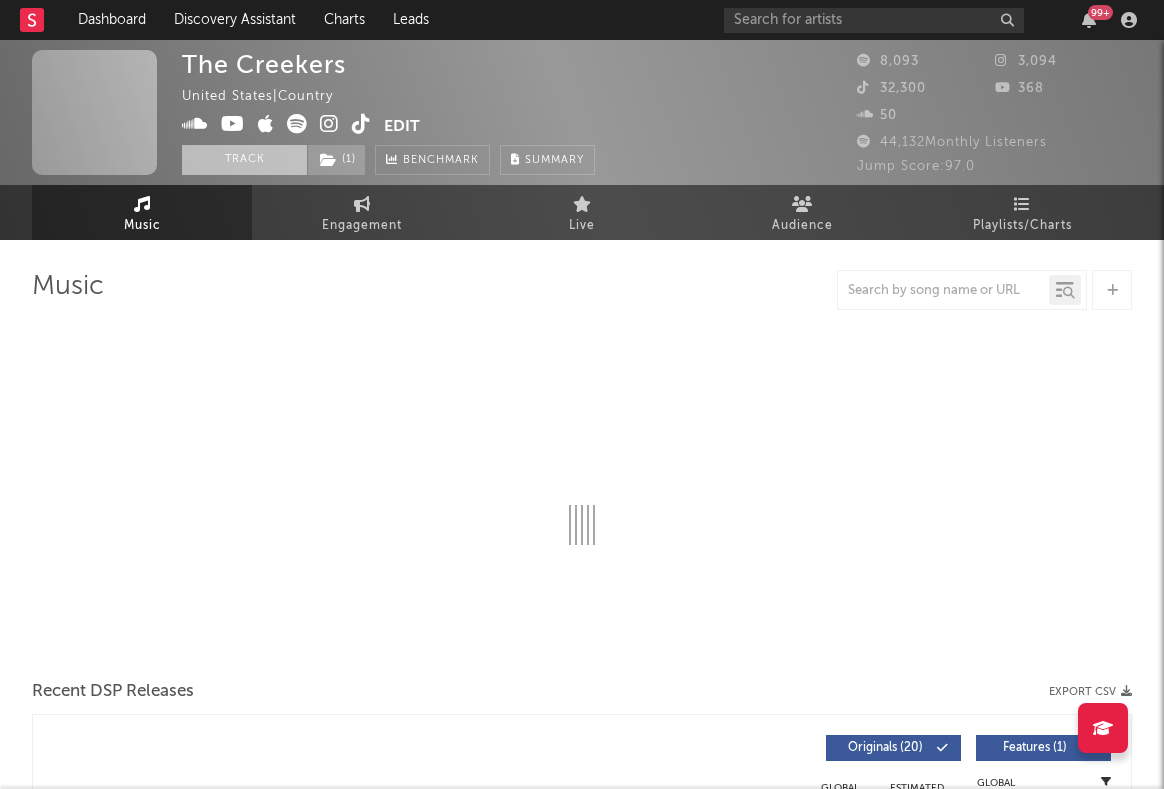 select on "6m" 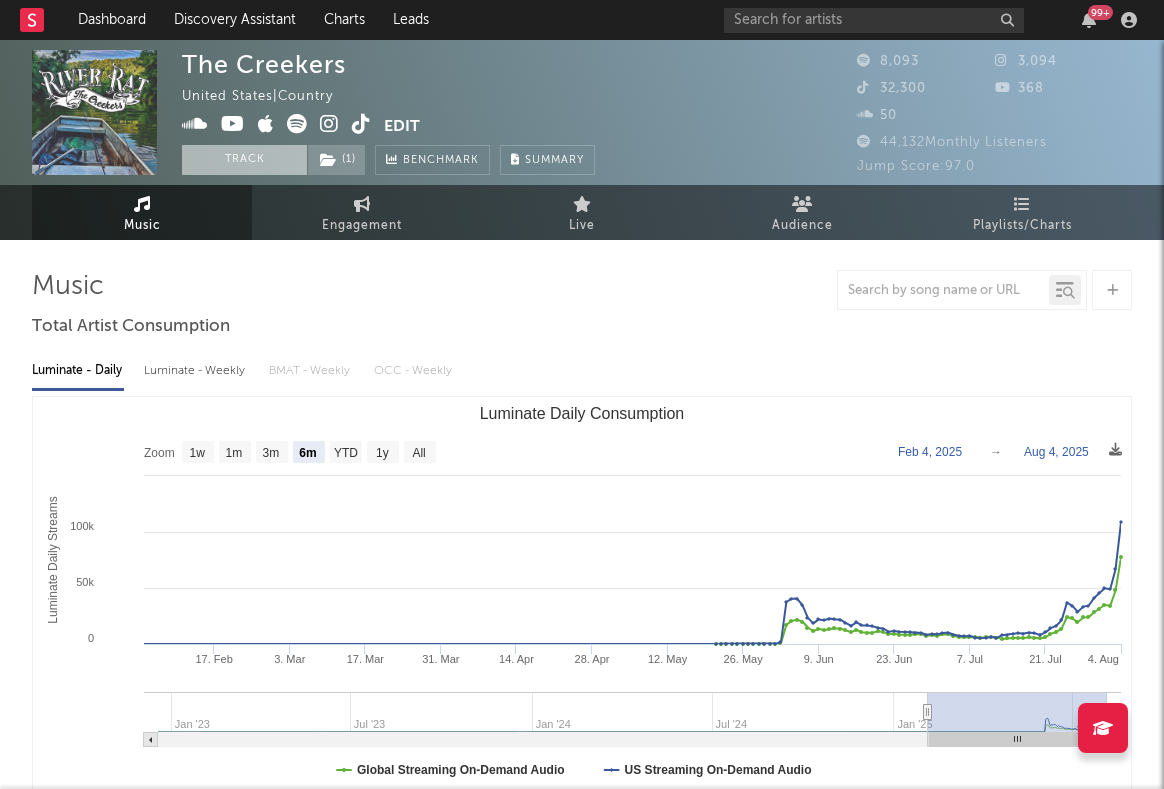 click on "Track" at bounding box center [244, 160] 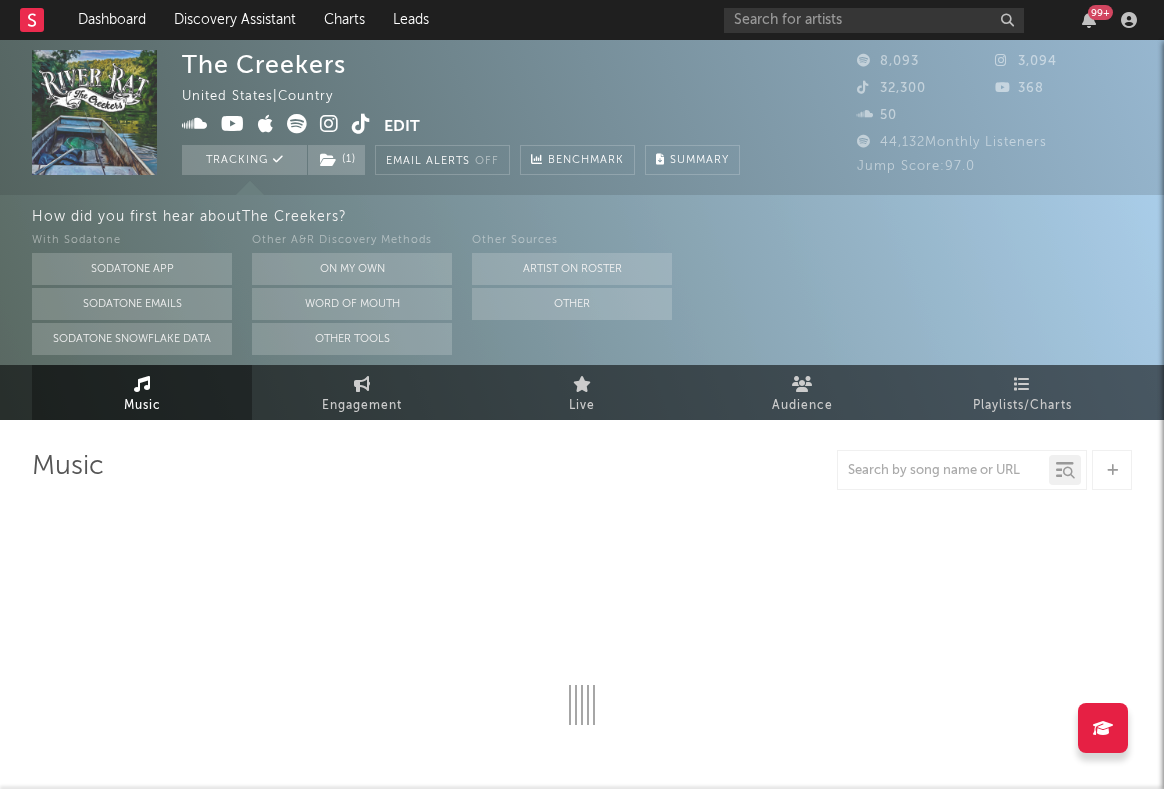 select on "6m" 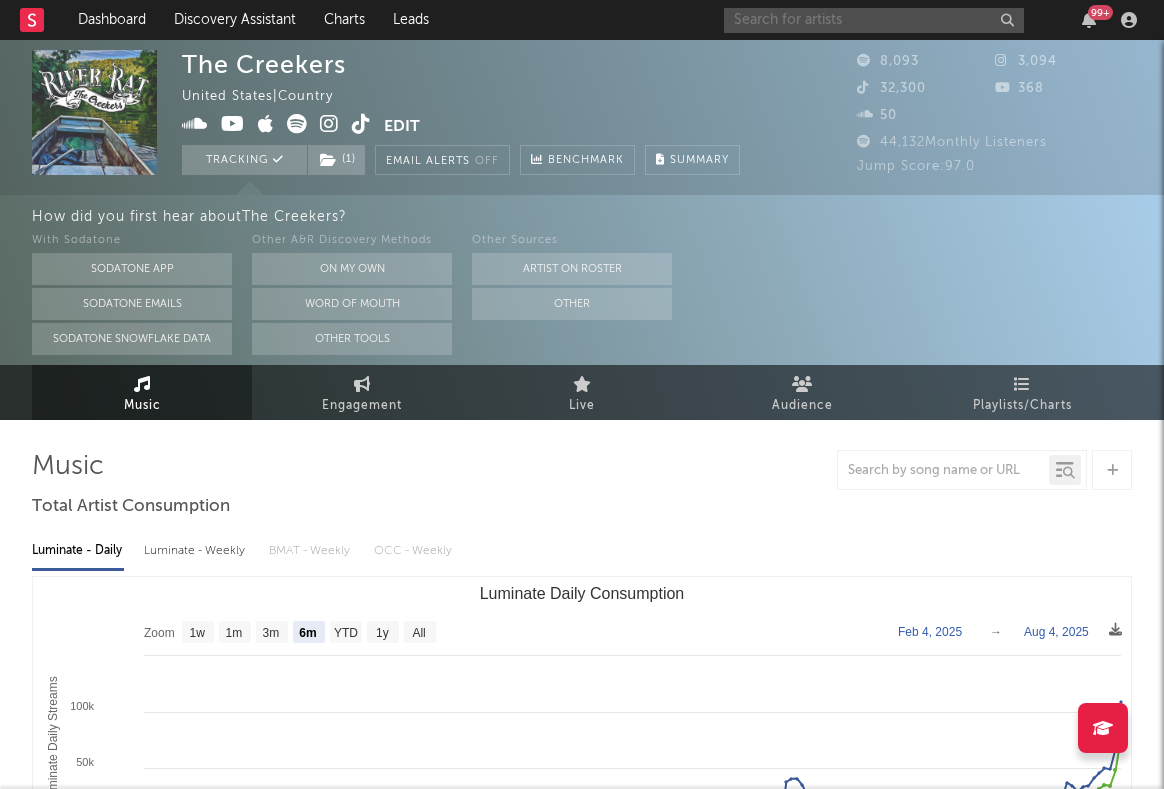 click at bounding box center (874, 20) 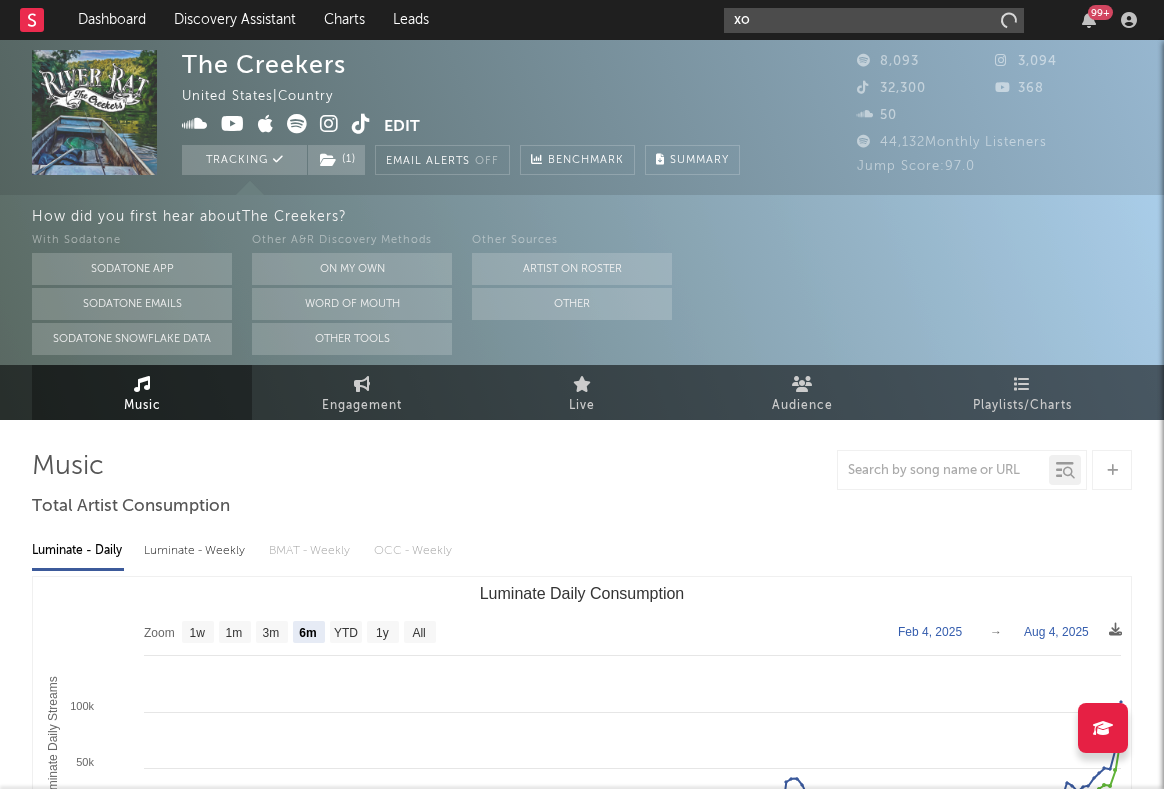 type on "xo" 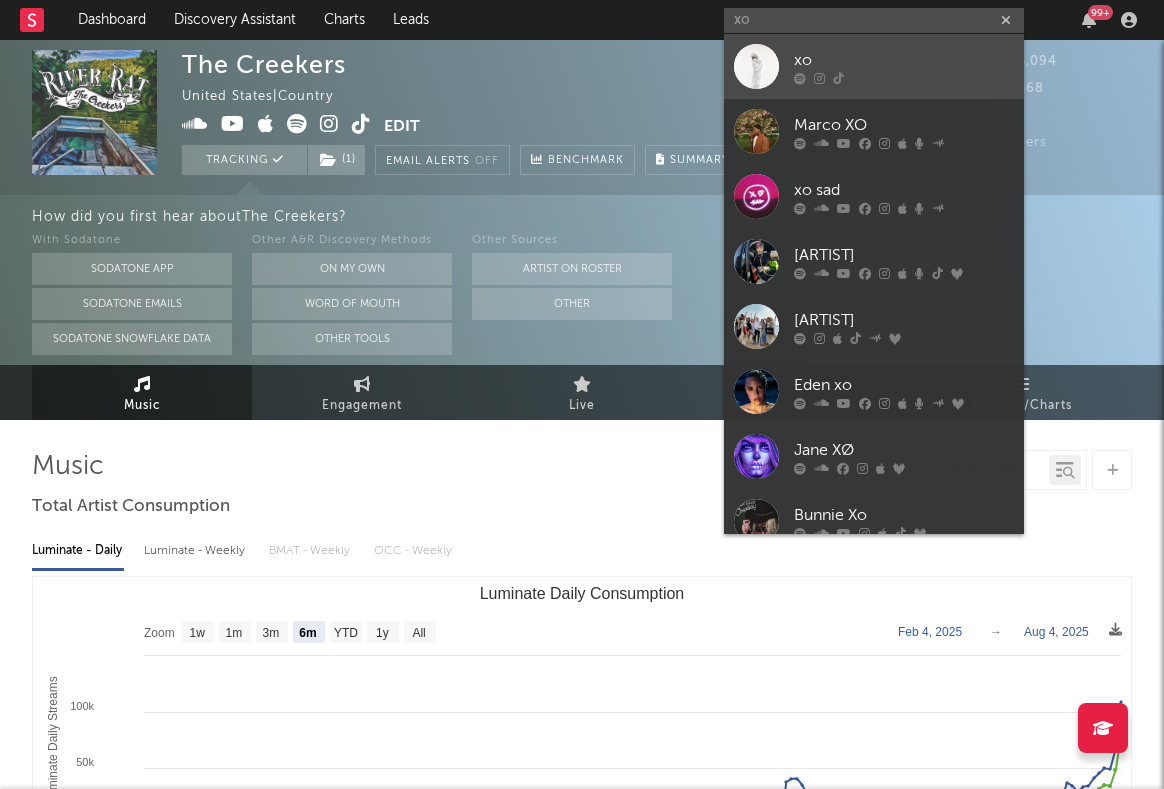 click on "xo" at bounding box center [904, 60] 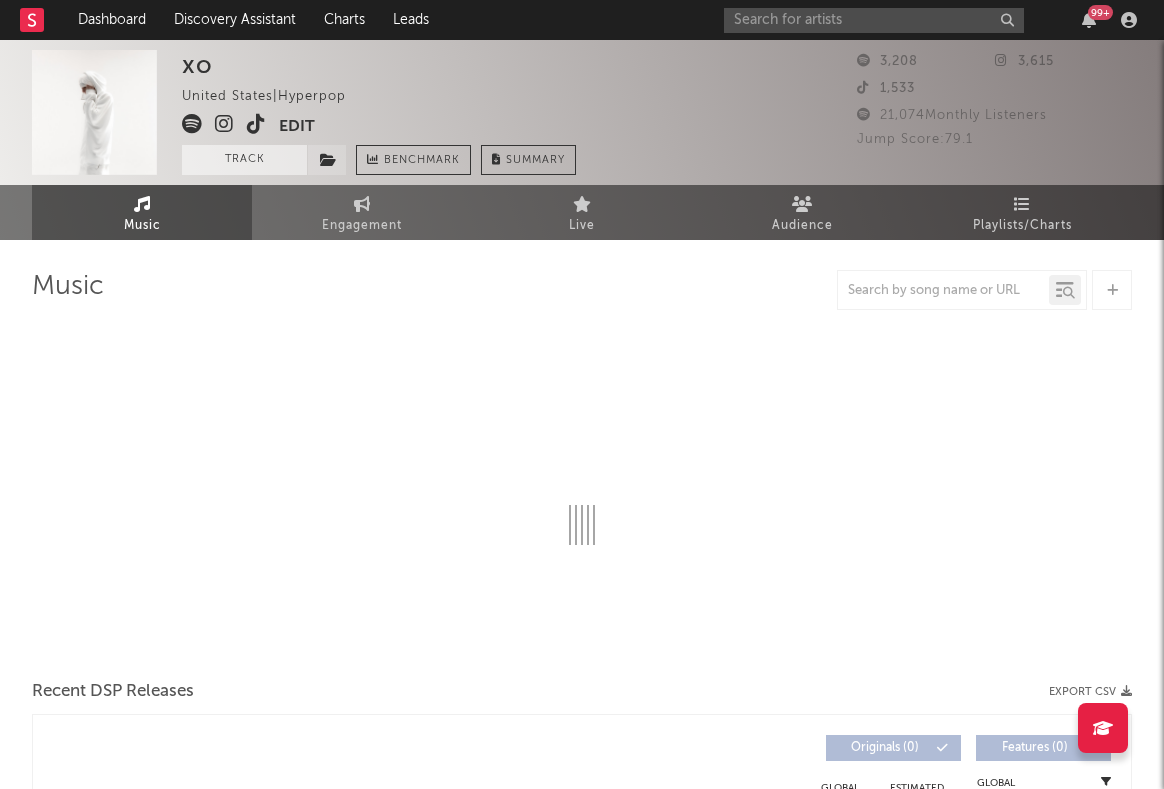 select on "1w" 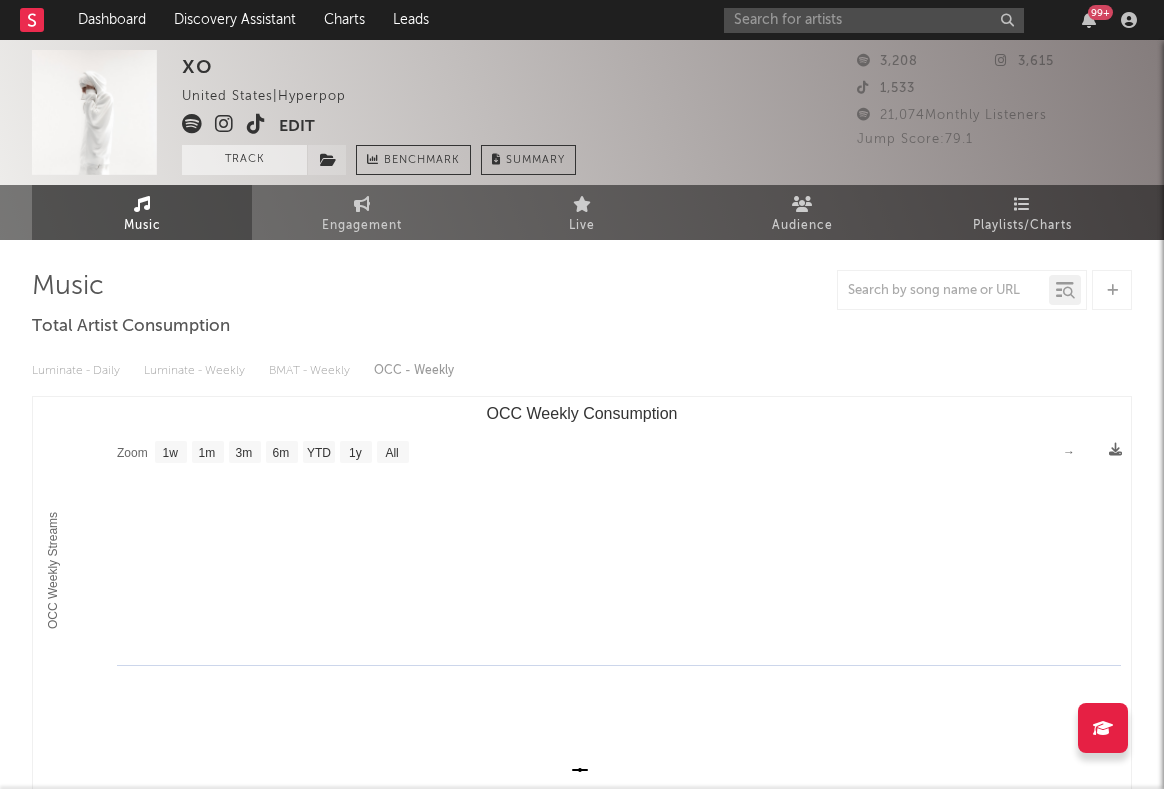 click on "Track" at bounding box center [244, 160] 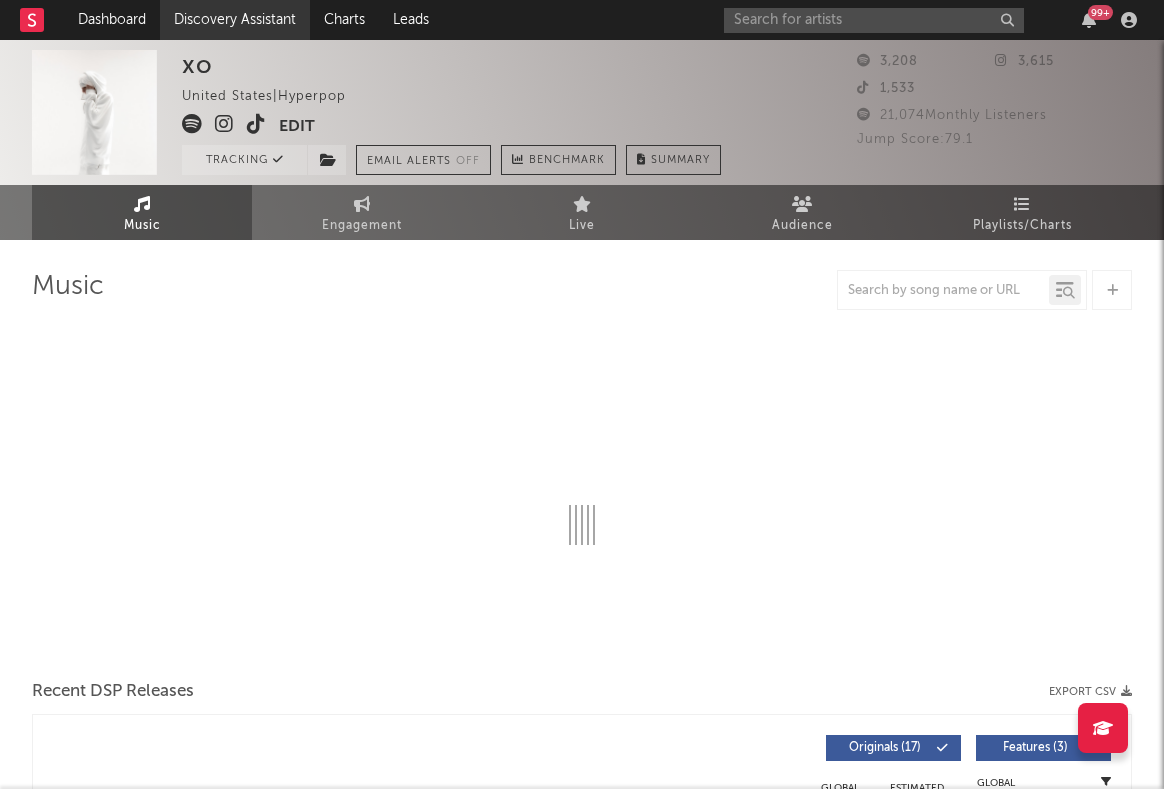 select on "1w" 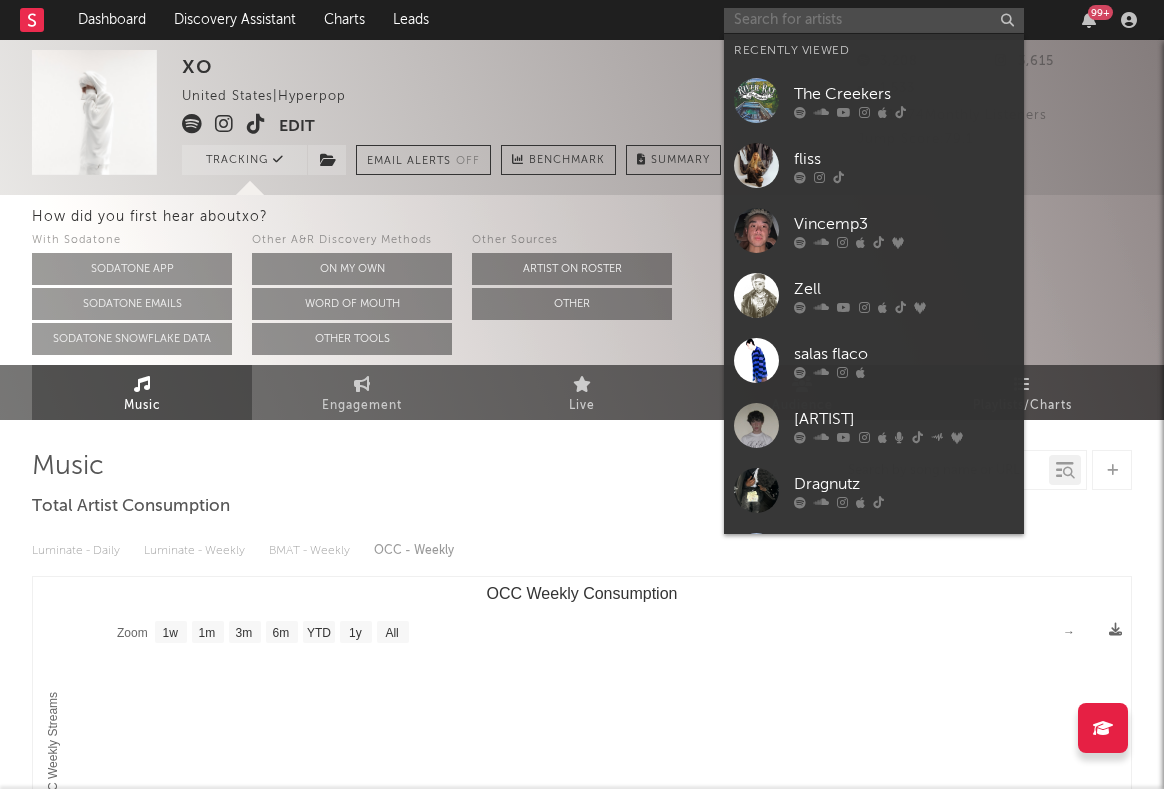 click at bounding box center [874, 20] 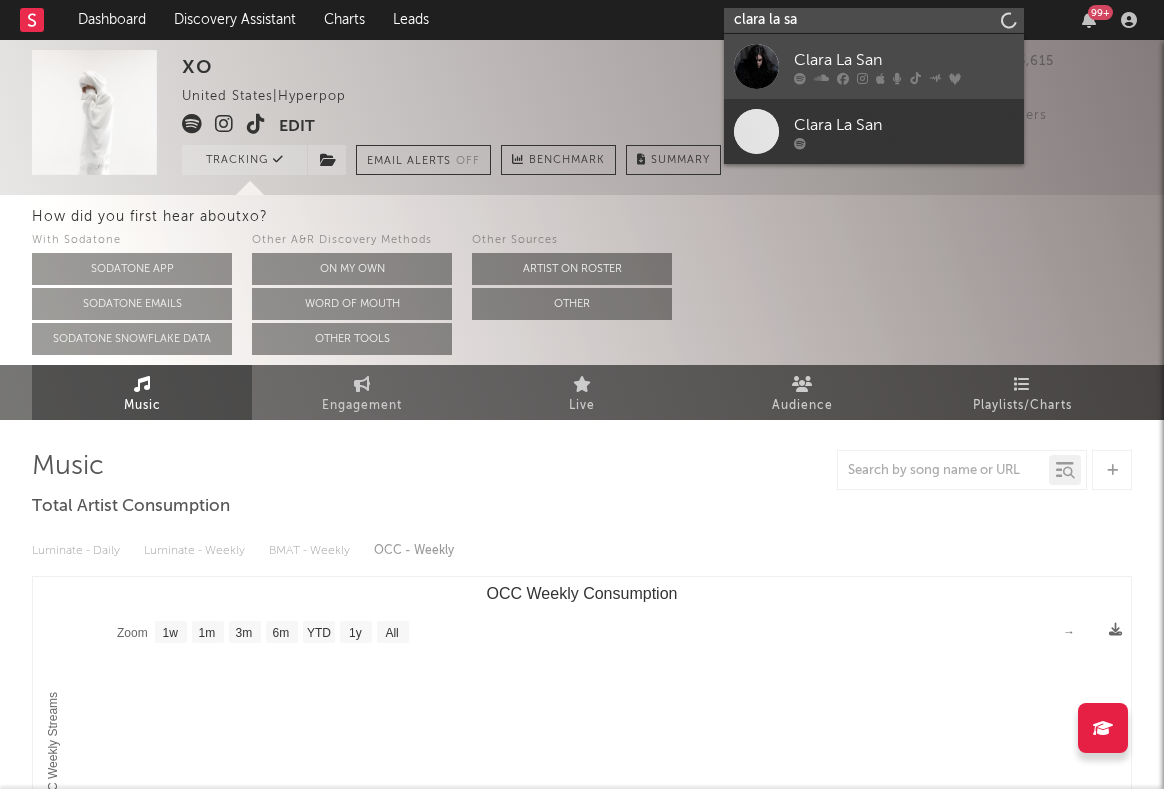 type on "clara la sa" 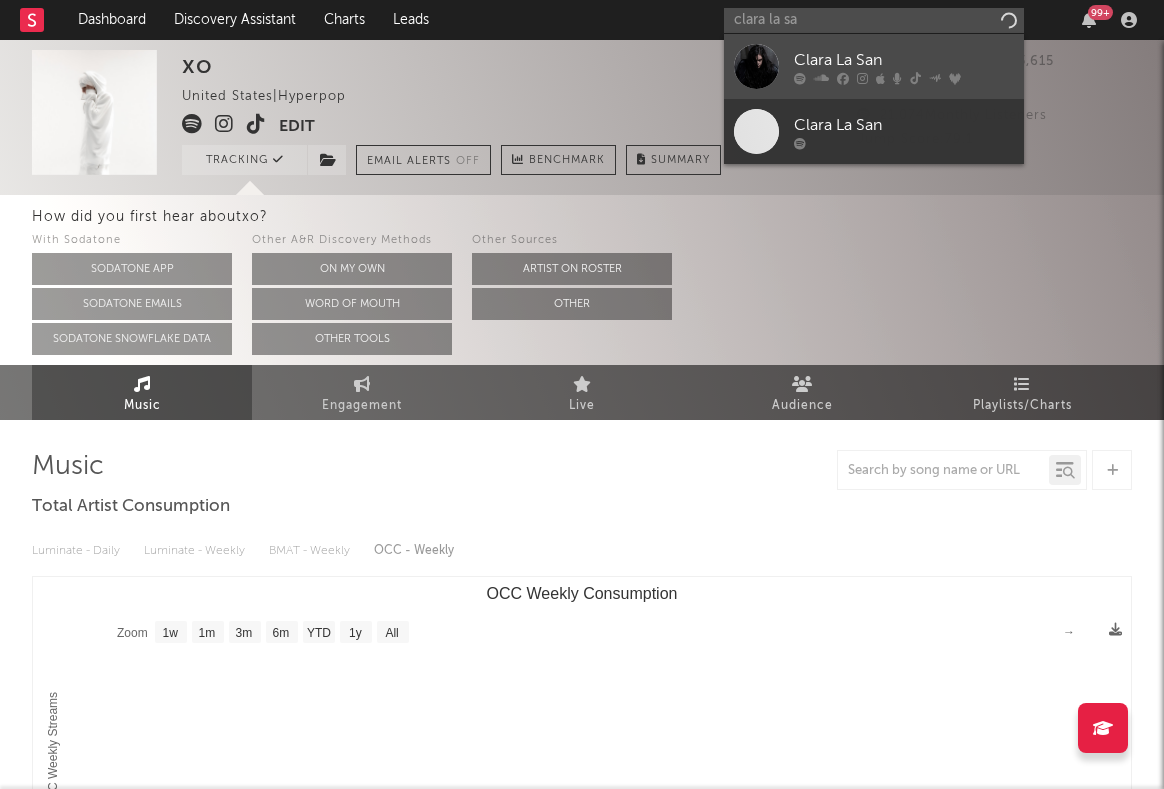 click on "Clara La San" at bounding box center (904, 60) 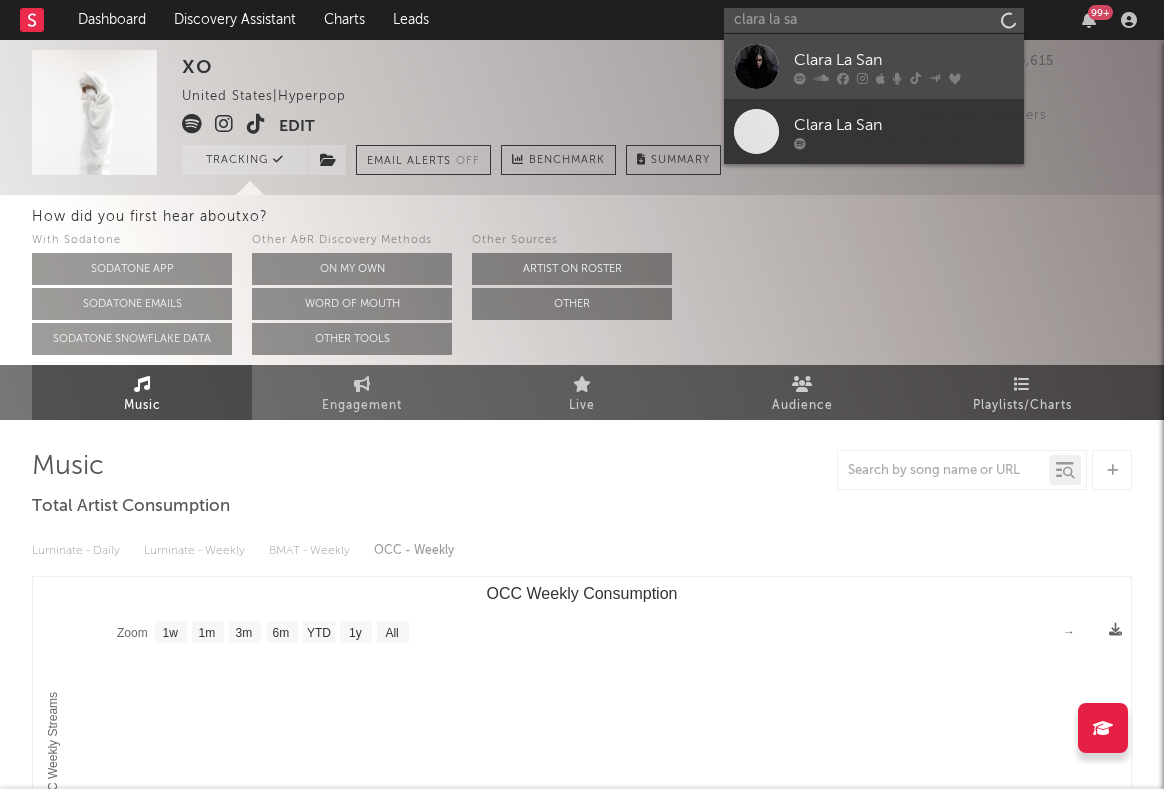 type 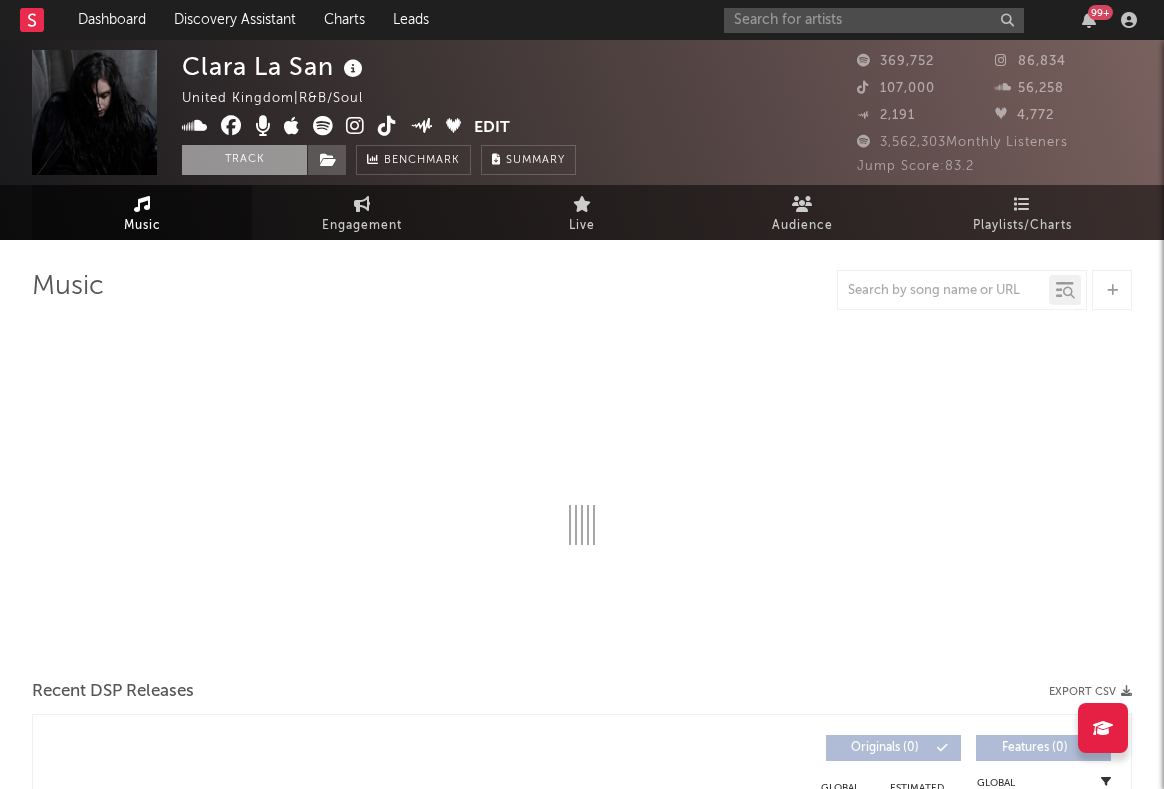 click on "Track" at bounding box center (244, 160) 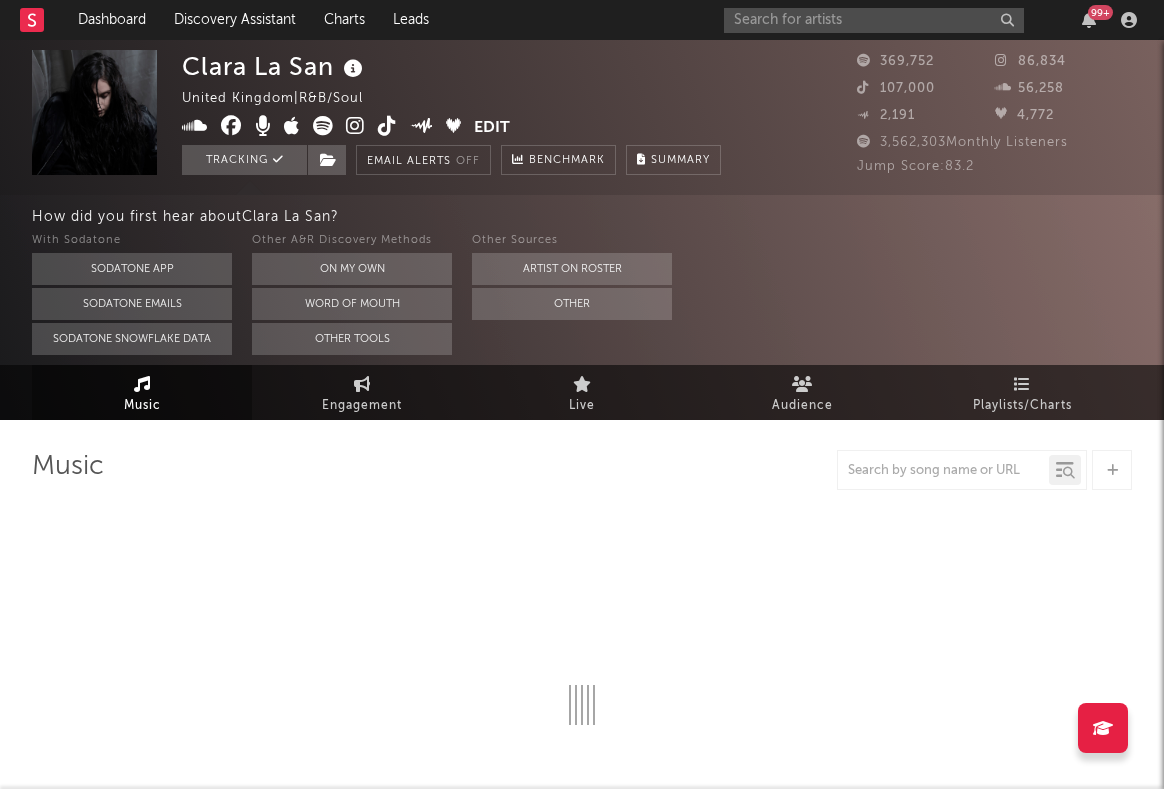 select on "6m" 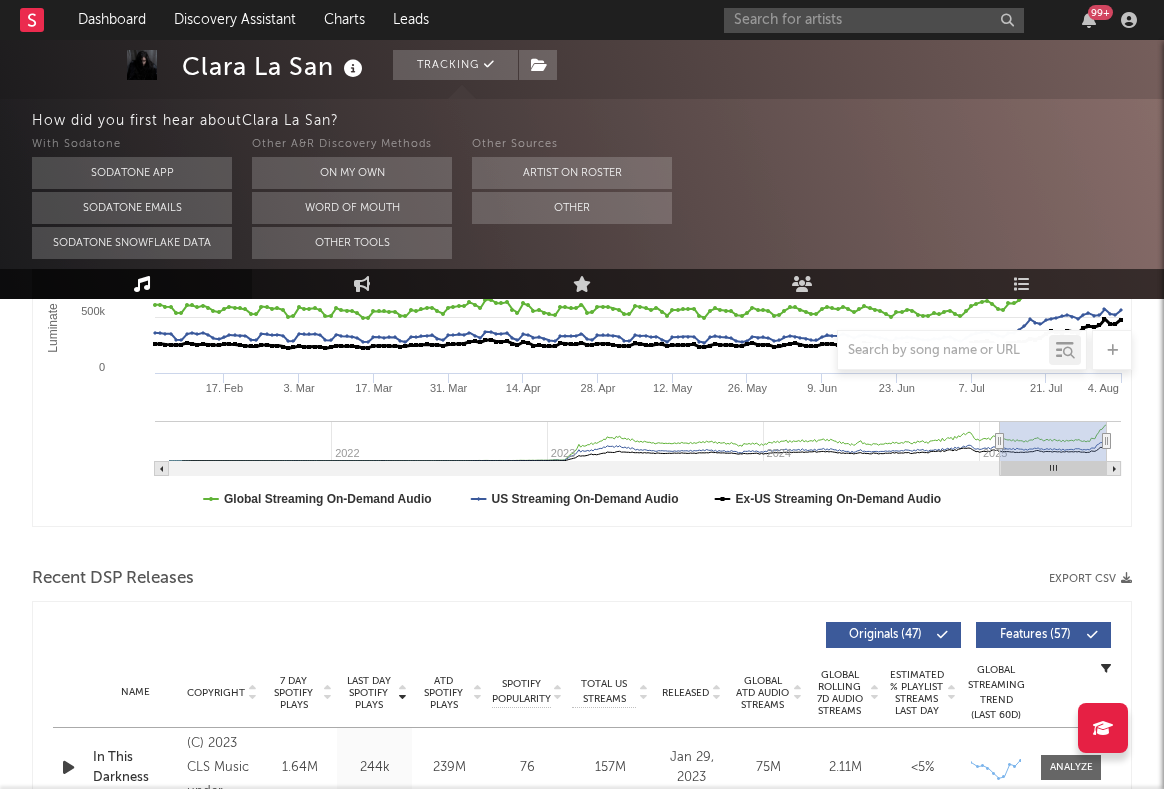 scroll, scrollTop: 0, scrollLeft: 0, axis: both 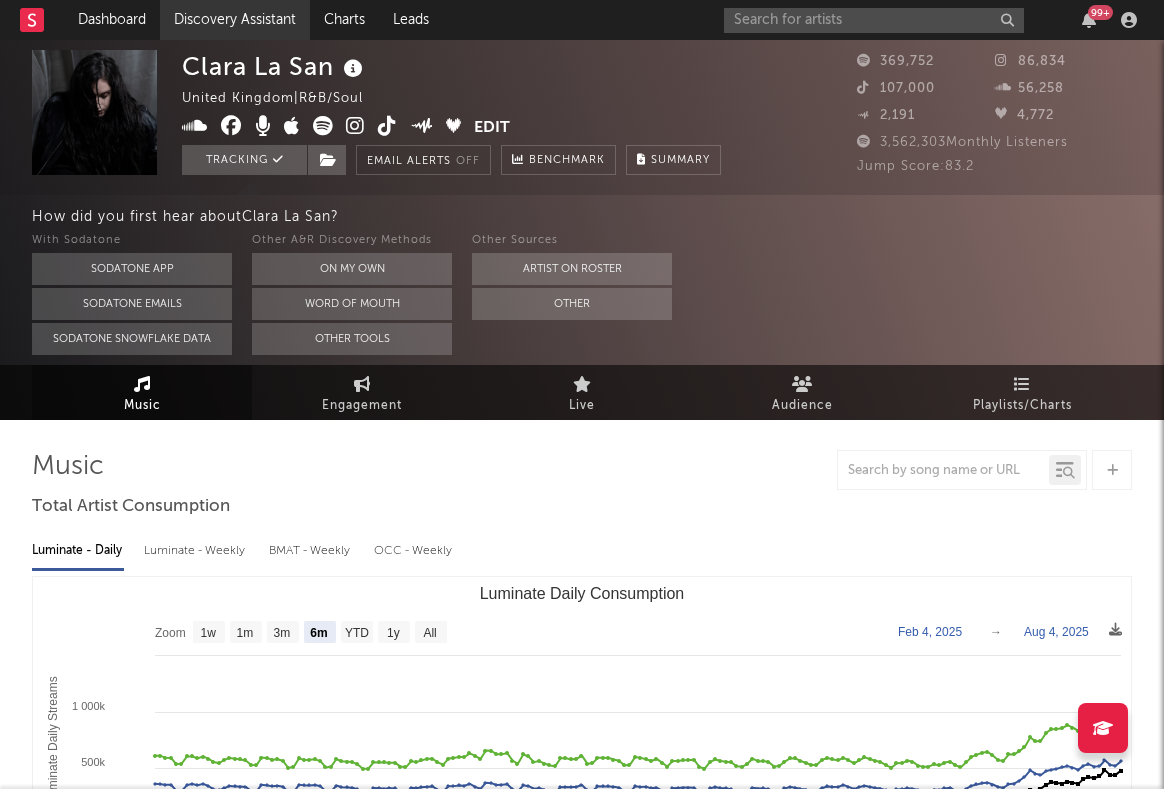 click on "Discovery Assistant" at bounding box center (235, 20) 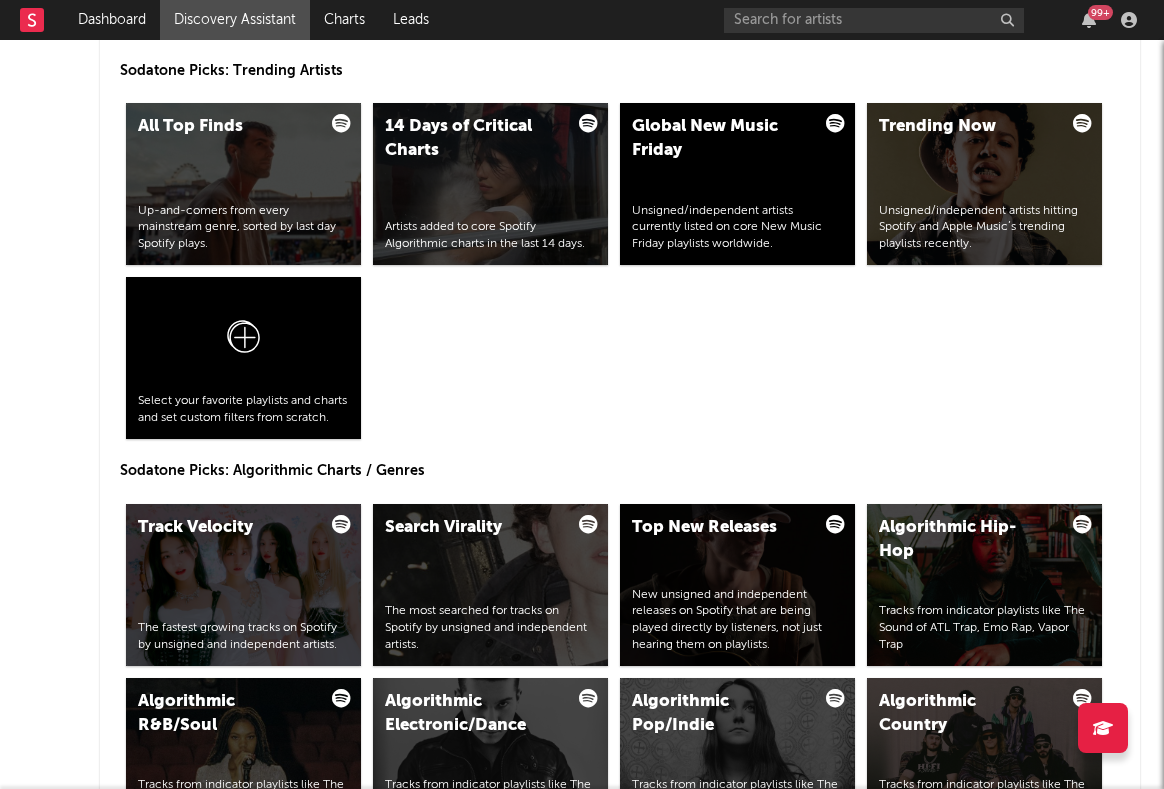 scroll, scrollTop: 2207, scrollLeft: 0, axis: vertical 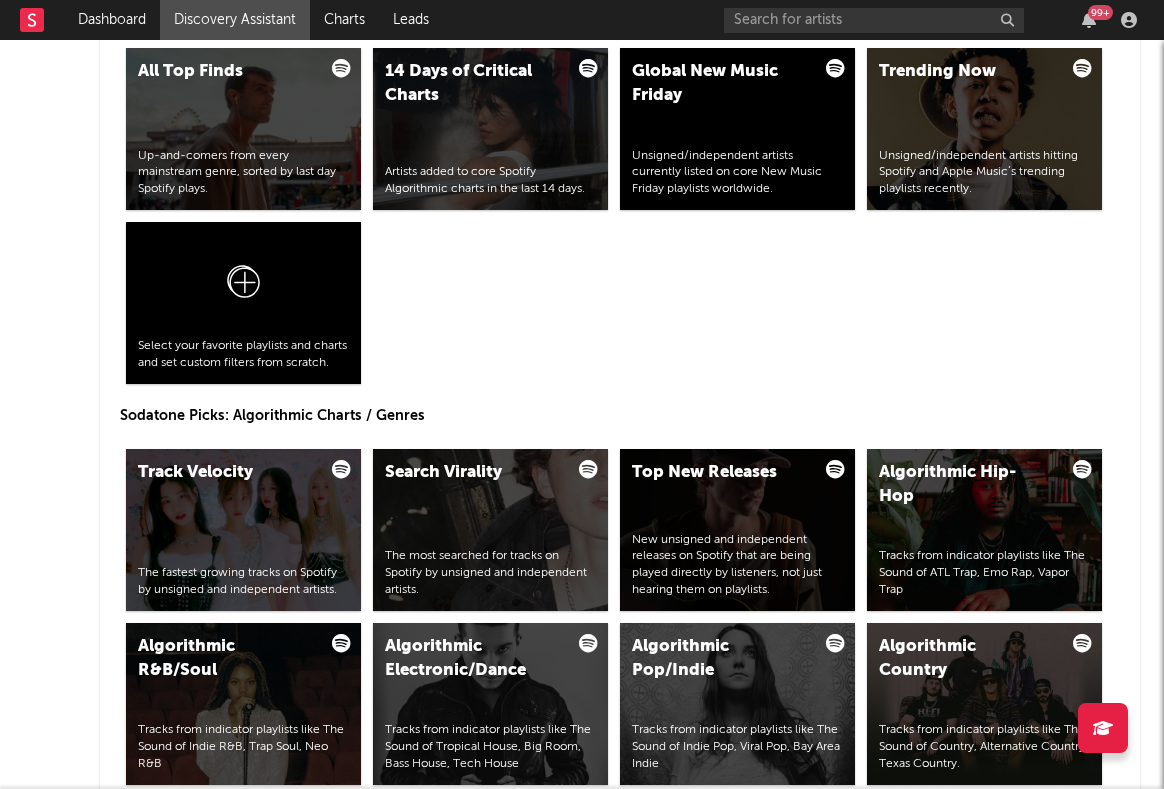 click on "Up-and-comers from every mainstream genre, sorted by last day Spotify plays." at bounding box center (243, 173) 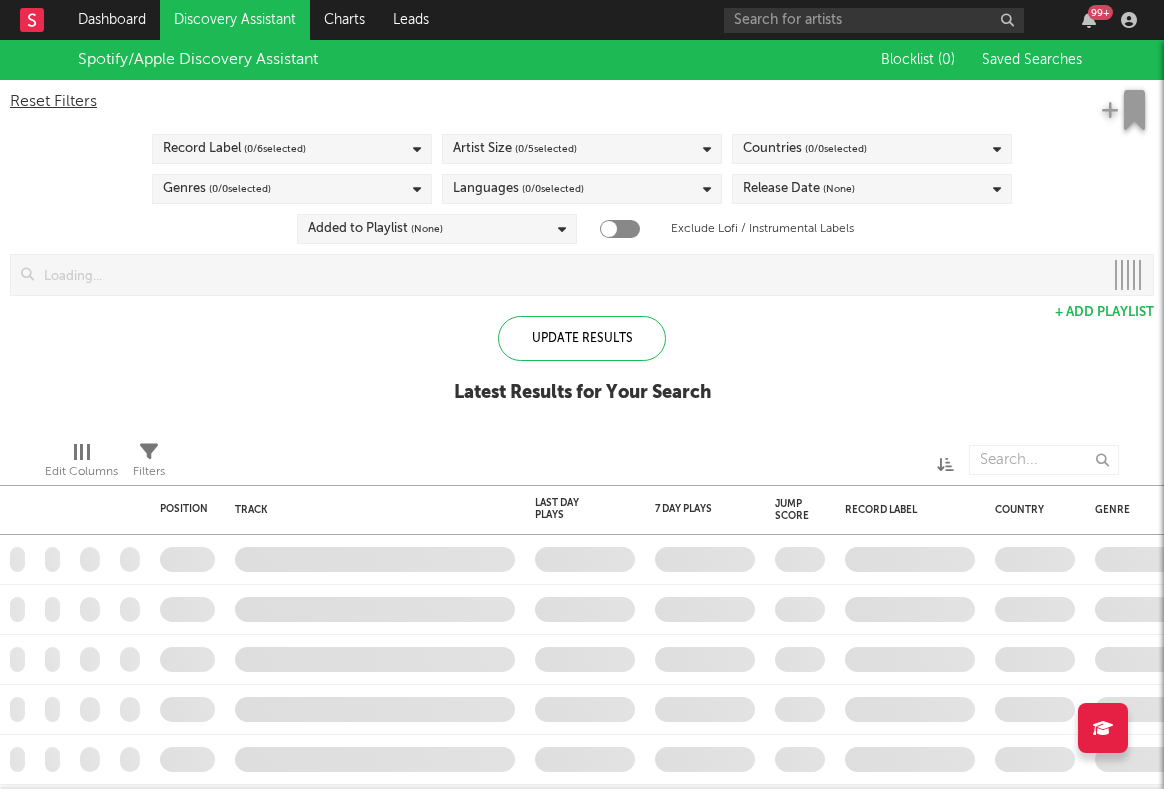 checkbox on "true" 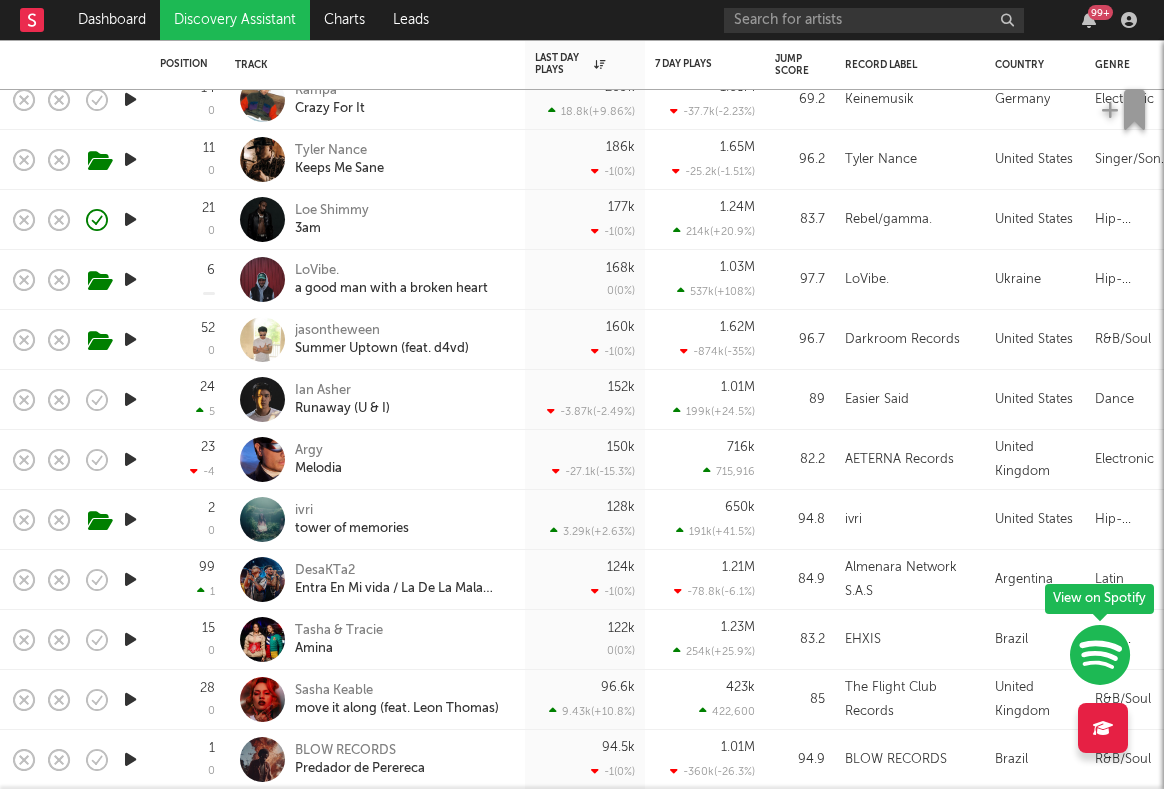 click 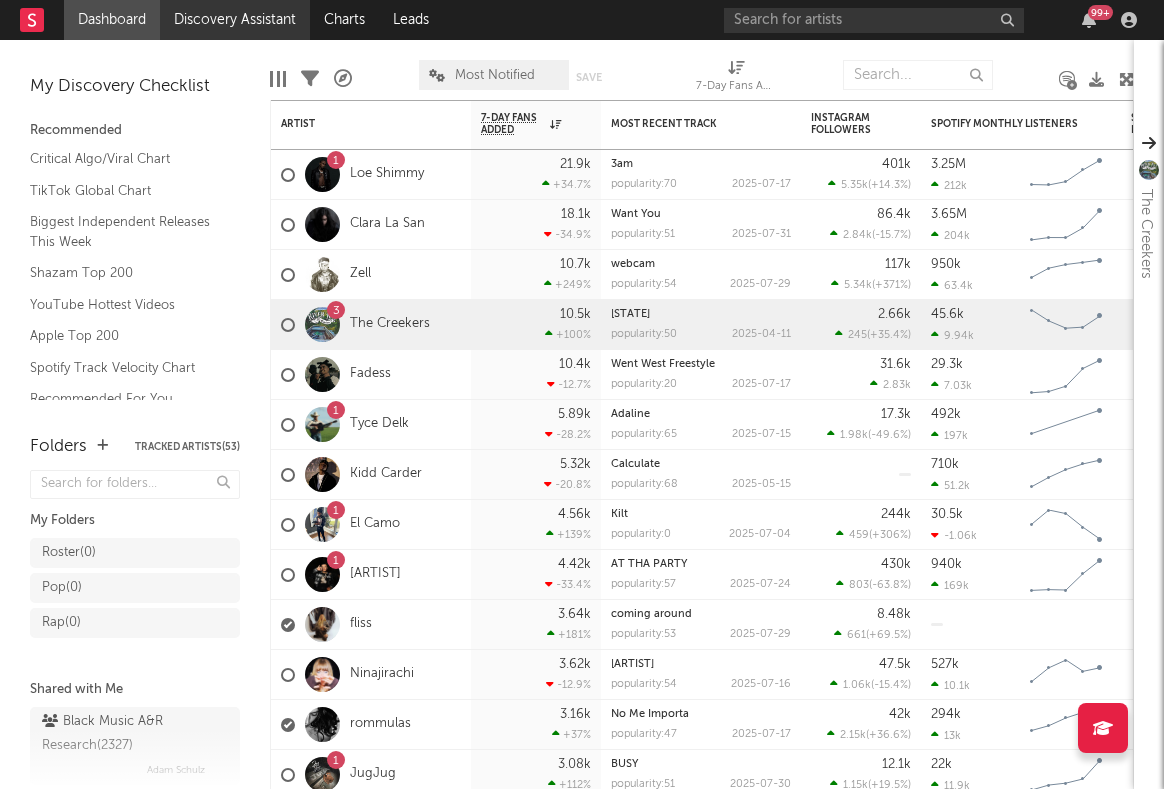 click on "Discovery Assistant" at bounding box center [235, 20] 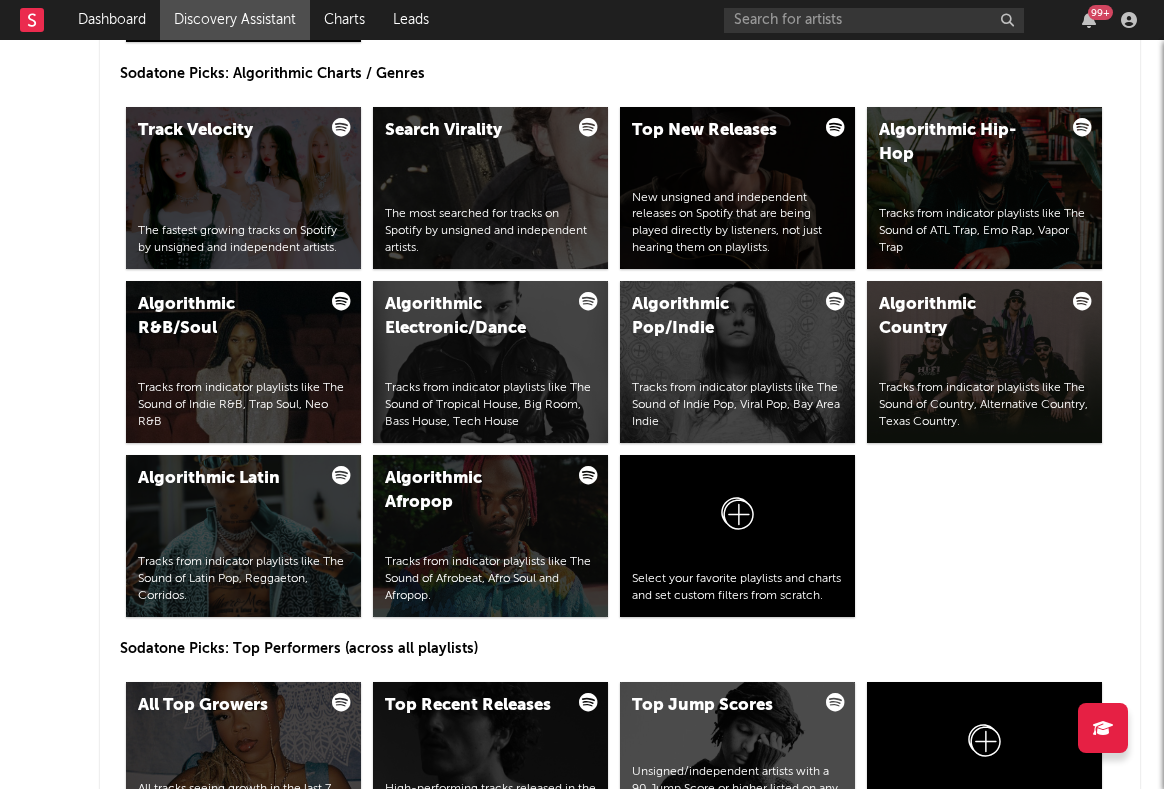 scroll, scrollTop: 2533, scrollLeft: 0, axis: vertical 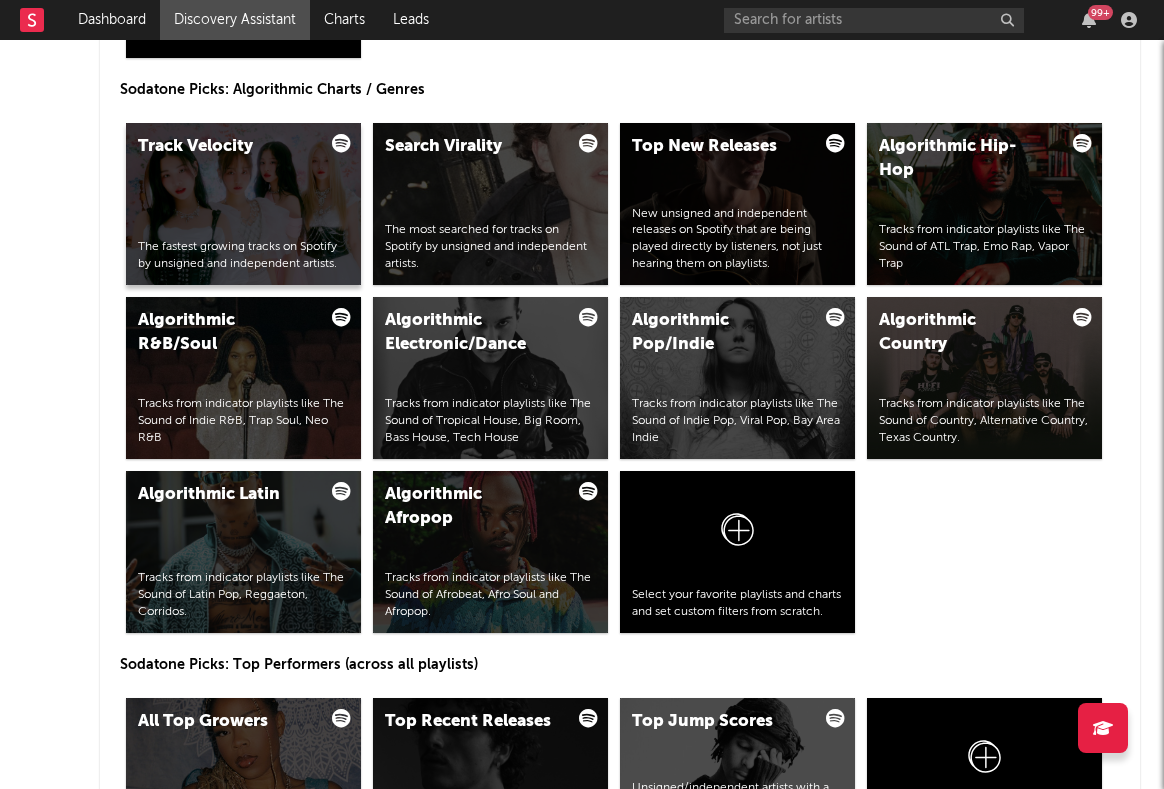 click on "Track Velocity The fastest growing tracks on Spotify by unsigned and independent artists." at bounding box center (243, 204) 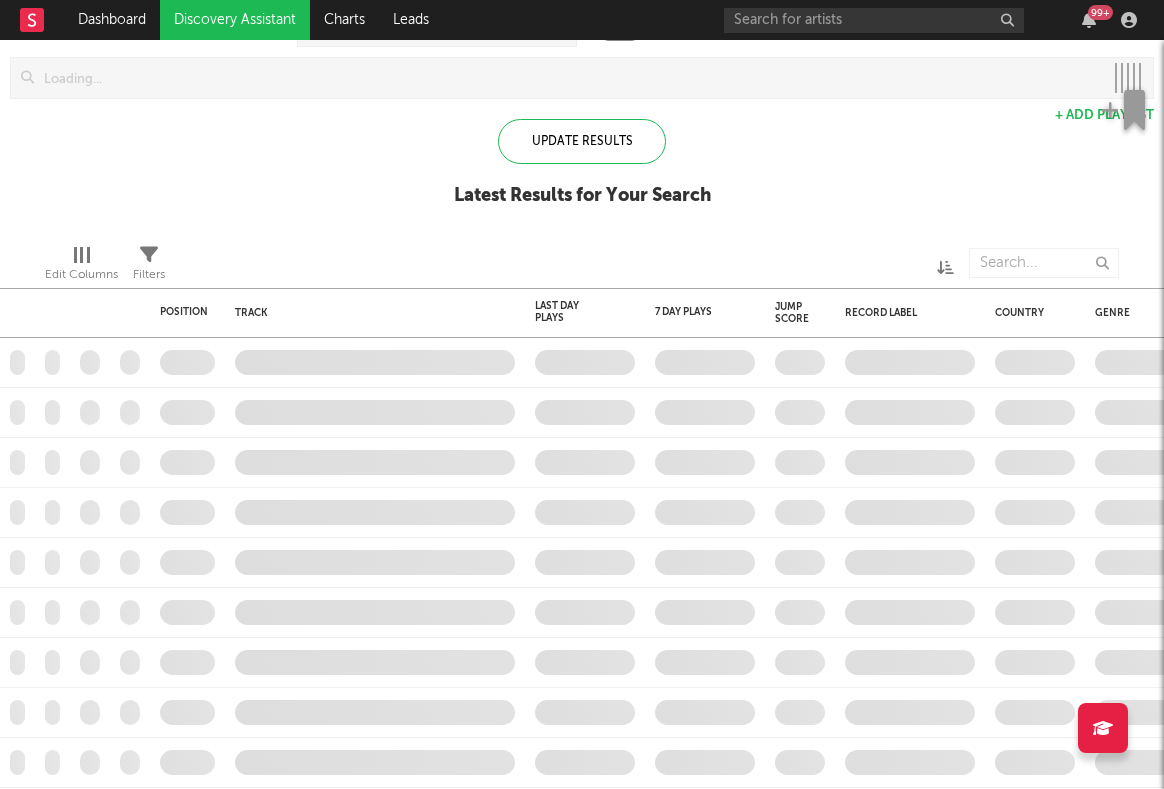 checkbox on "true" 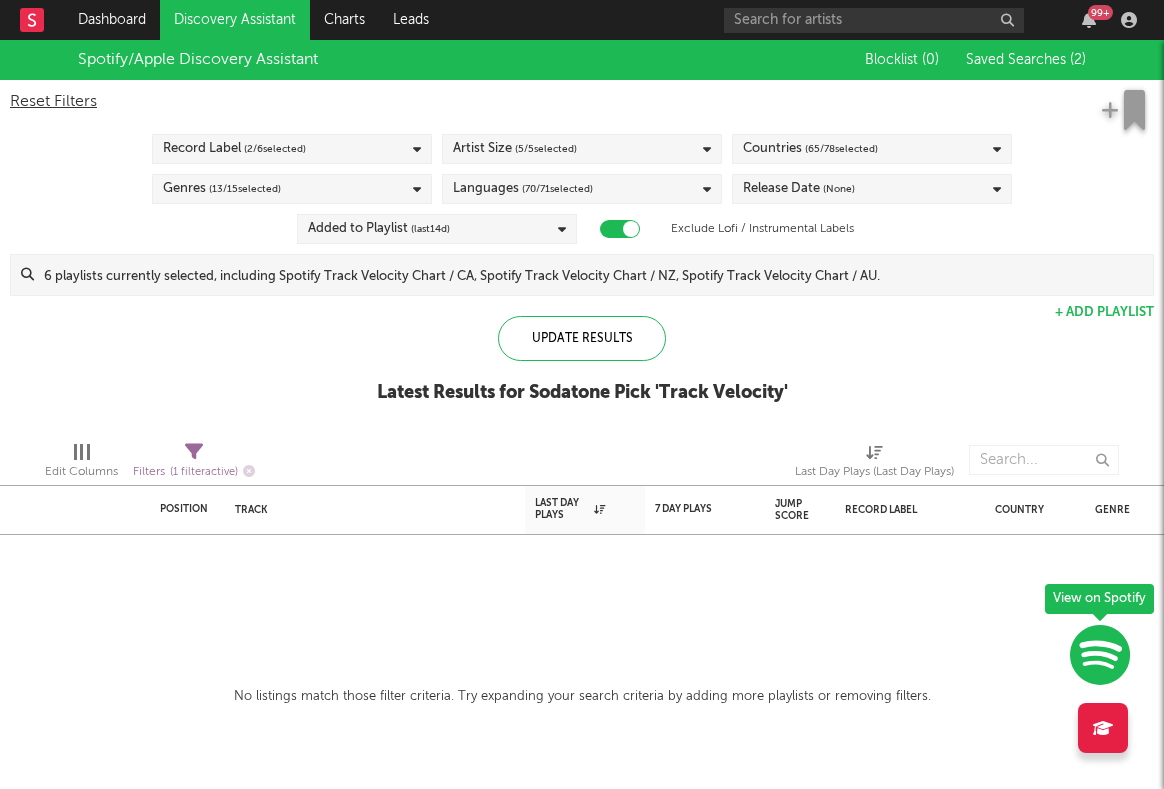 click on "Discovery Assistant" at bounding box center [235, 20] 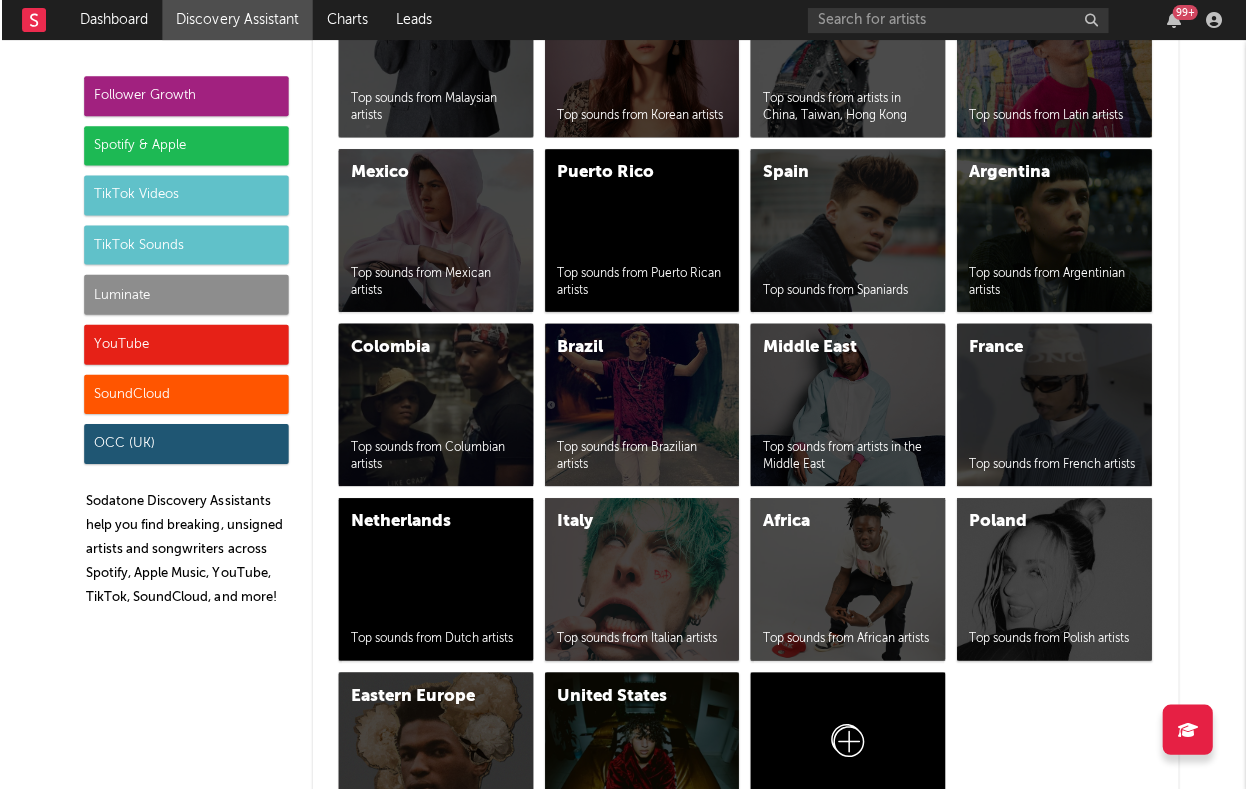 scroll, scrollTop: 7854, scrollLeft: 0, axis: vertical 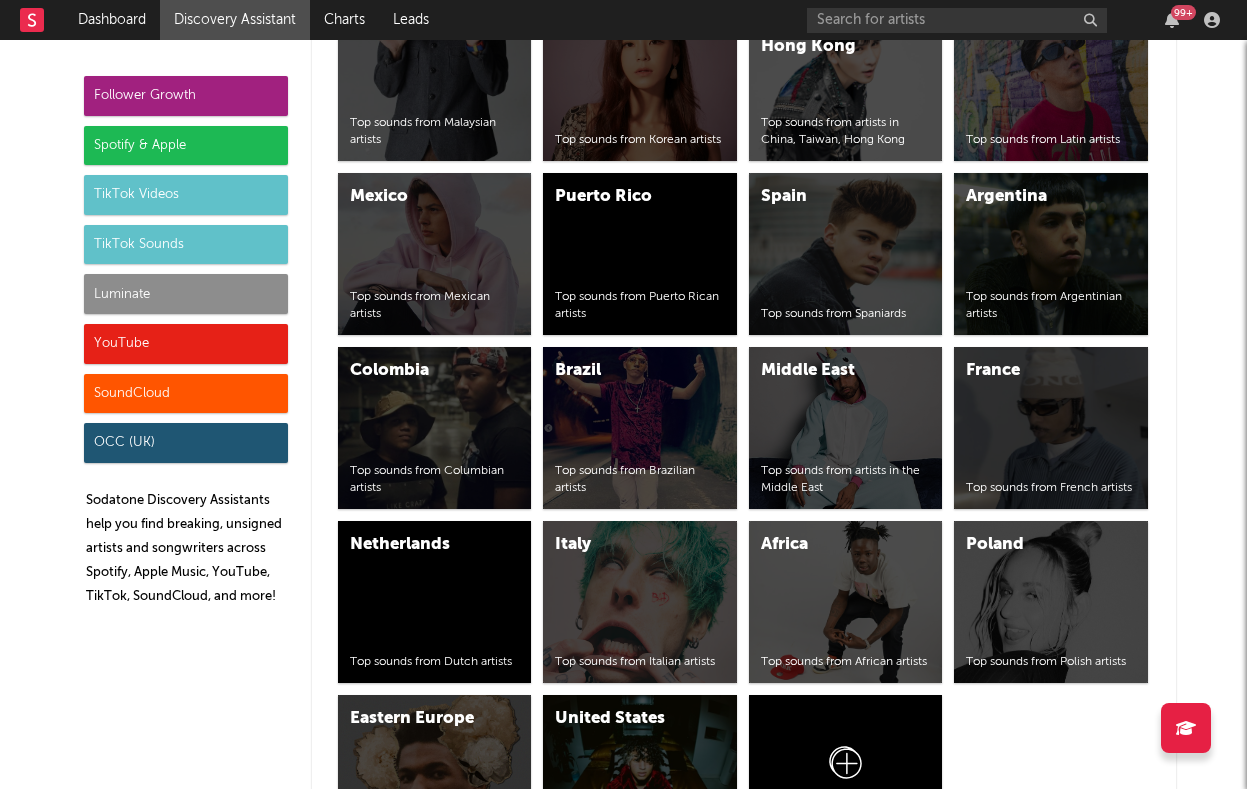 click on "Luminate" at bounding box center [186, 294] 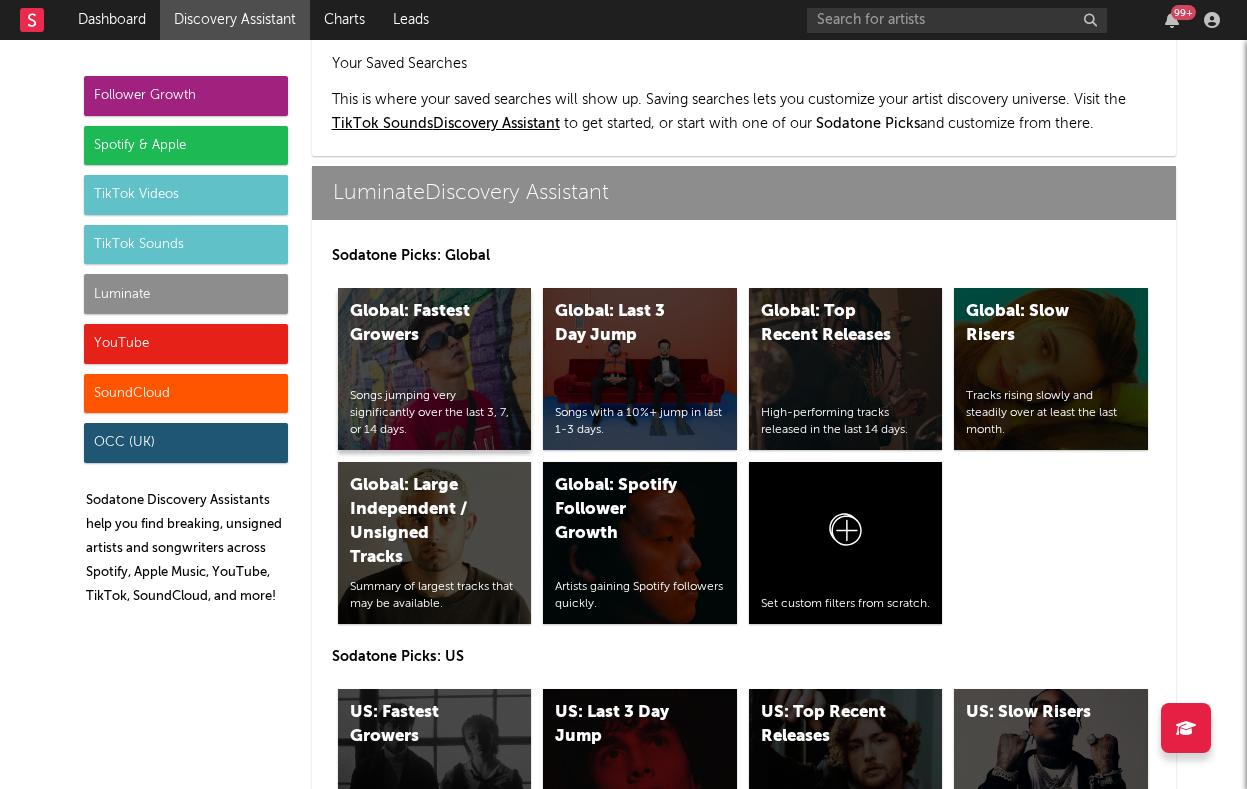 scroll, scrollTop: 8735, scrollLeft: 0, axis: vertical 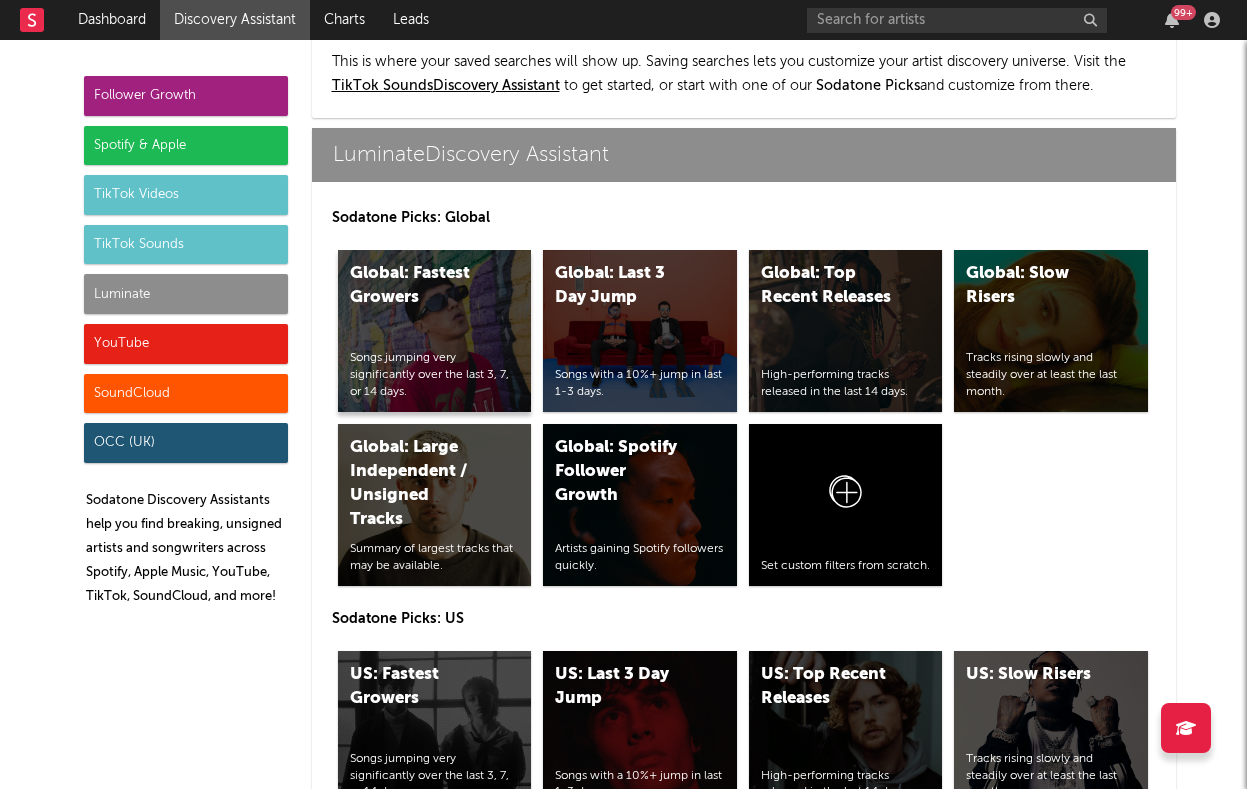 click on "Global: Fastest Growers Songs jumping very significantly over the last 3, 7, or 14 days." at bounding box center (435, 331) 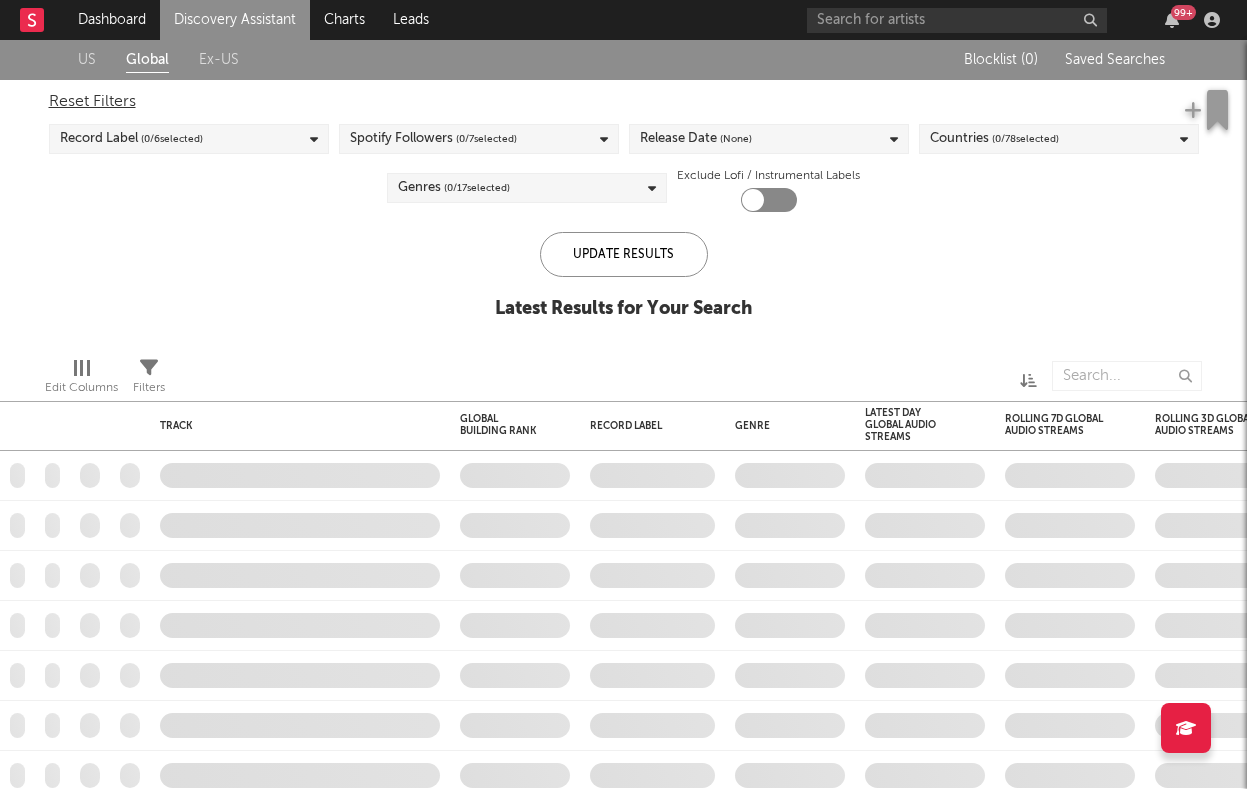 checkbox on "true" 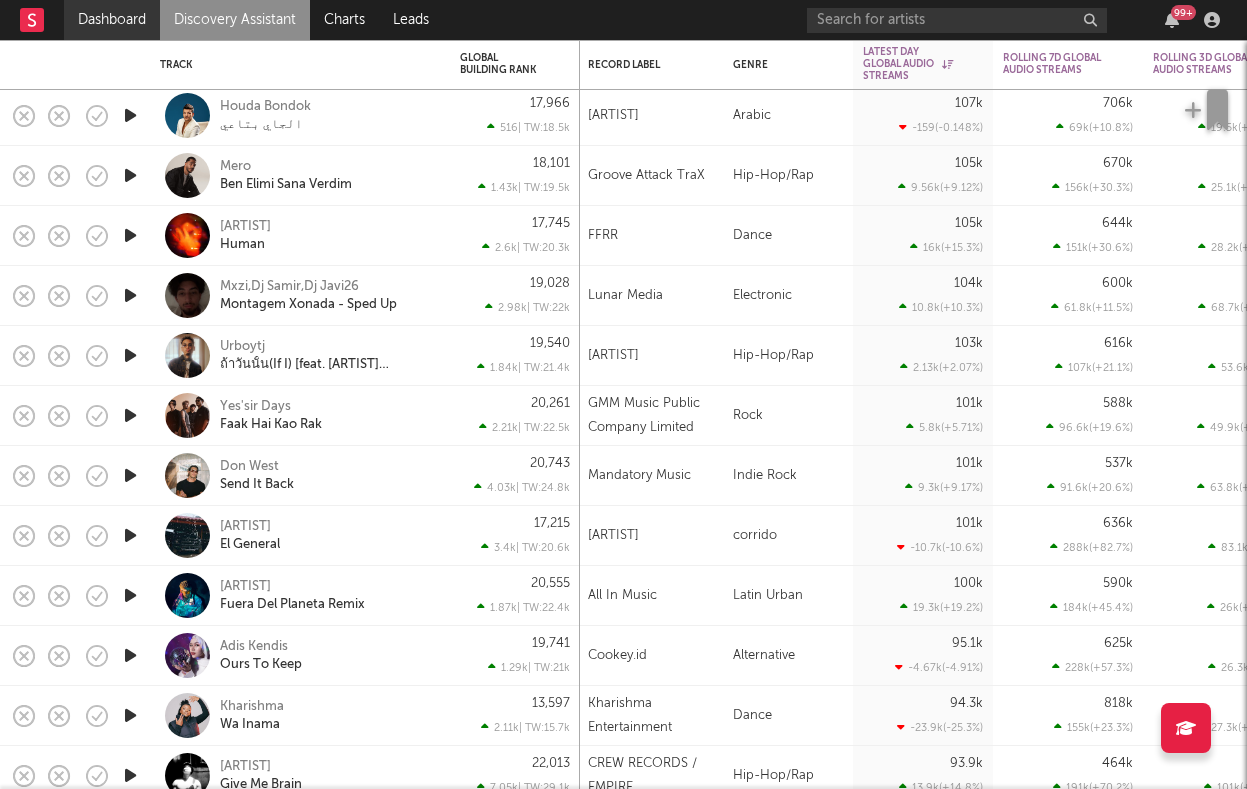 click on "Dashboard" at bounding box center [112, 20] 